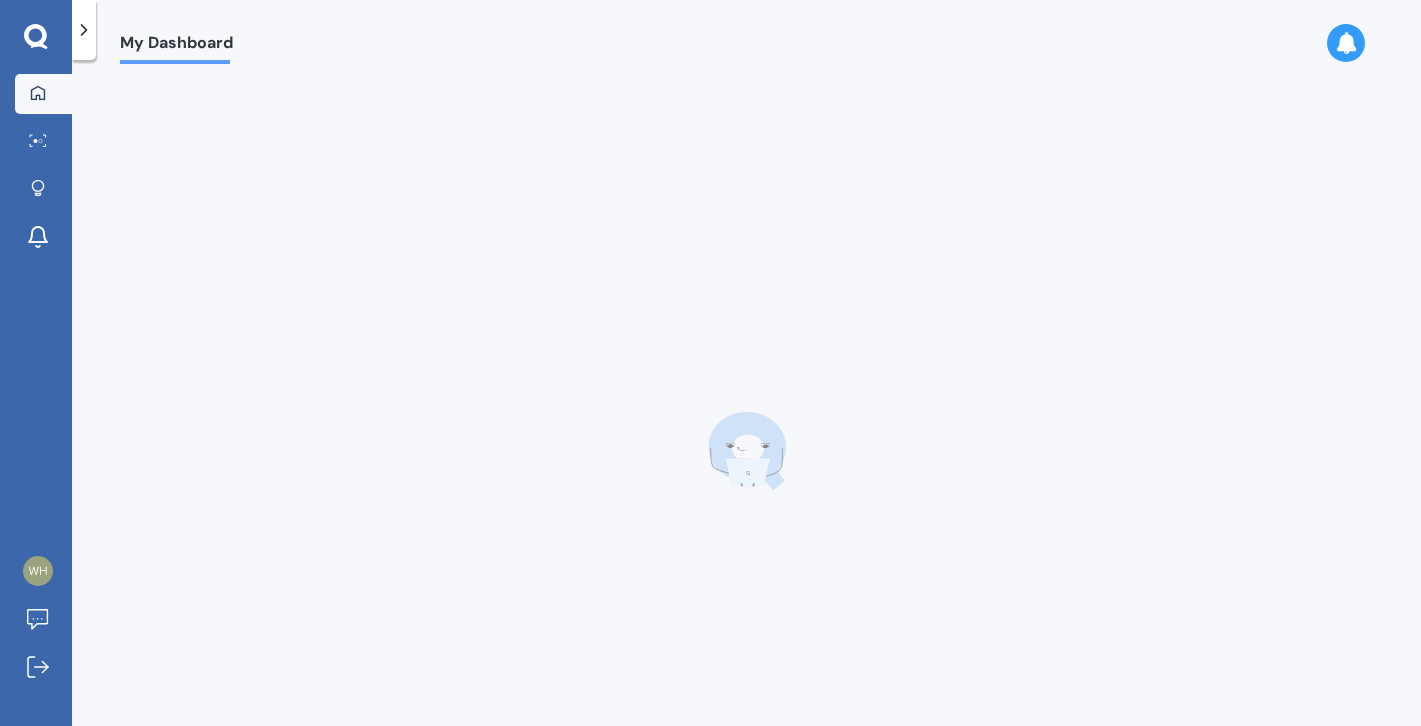 scroll, scrollTop: 0, scrollLeft: 0, axis: both 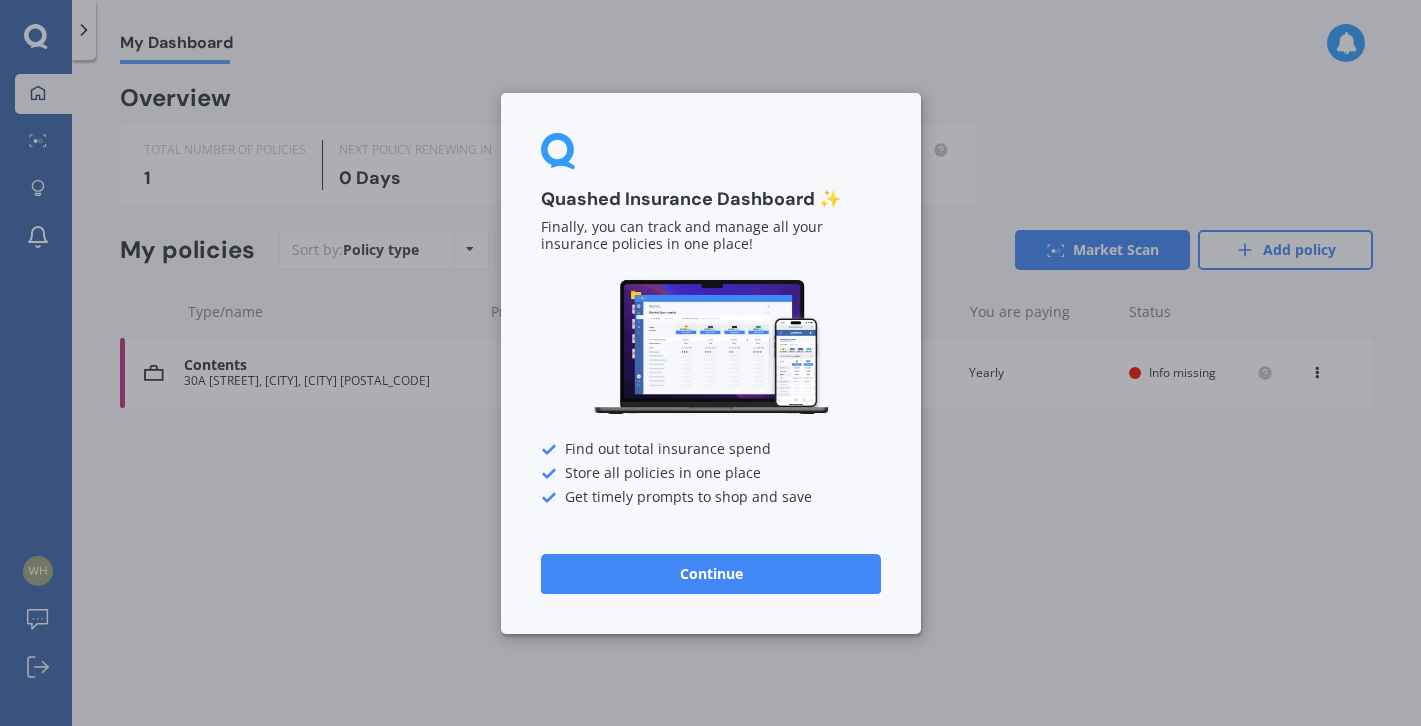 click on "Continue" at bounding box center (711, 573) 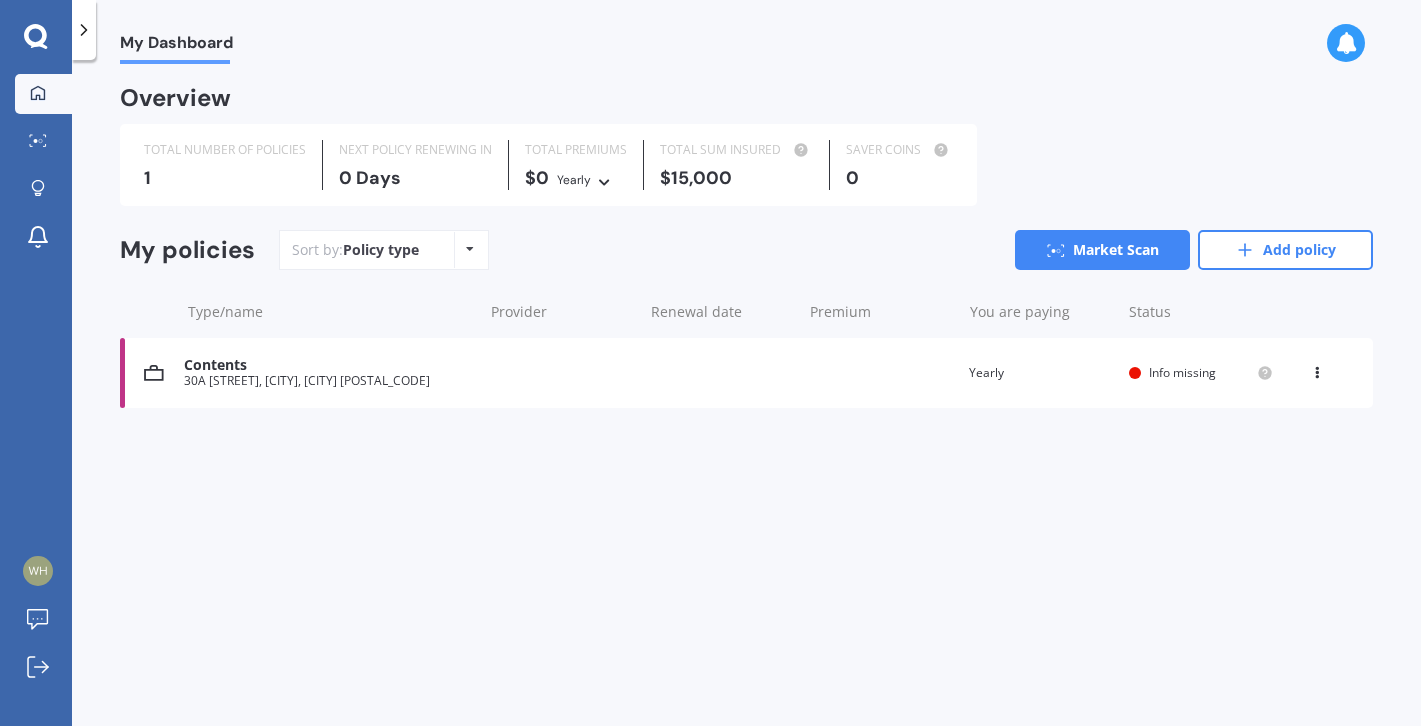 click on "You are paying Yearly" at bounding box center [1041, 373] 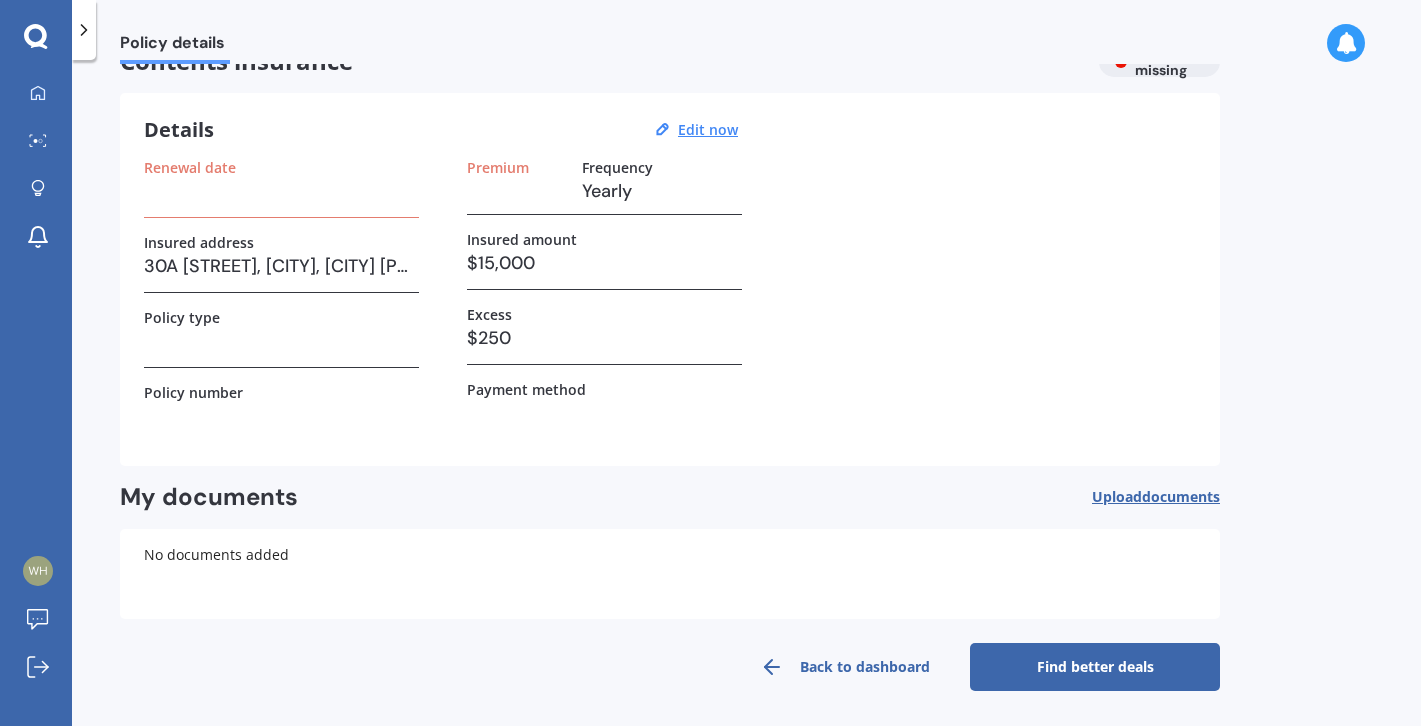 scroll, scrollTop: 40, scrollLeft: 0, axis: vertical 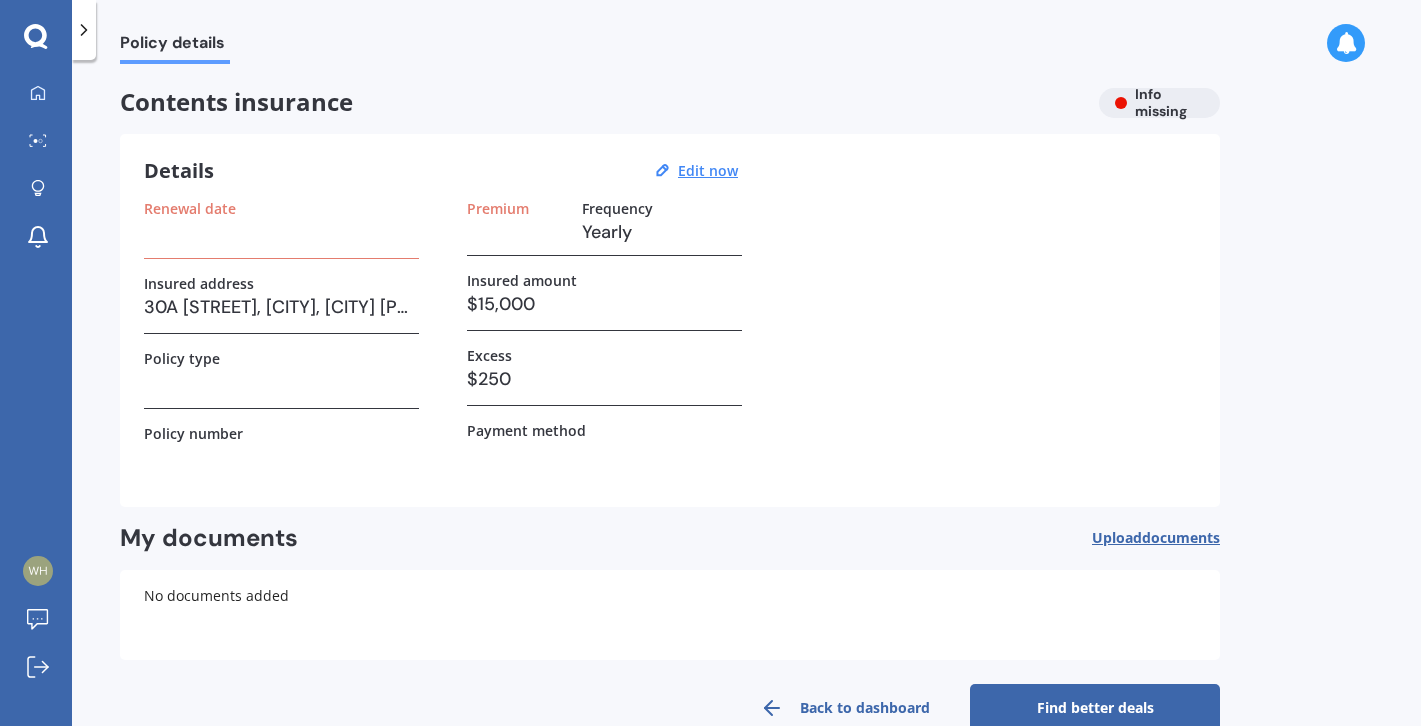click at bounding box center [281, 232] 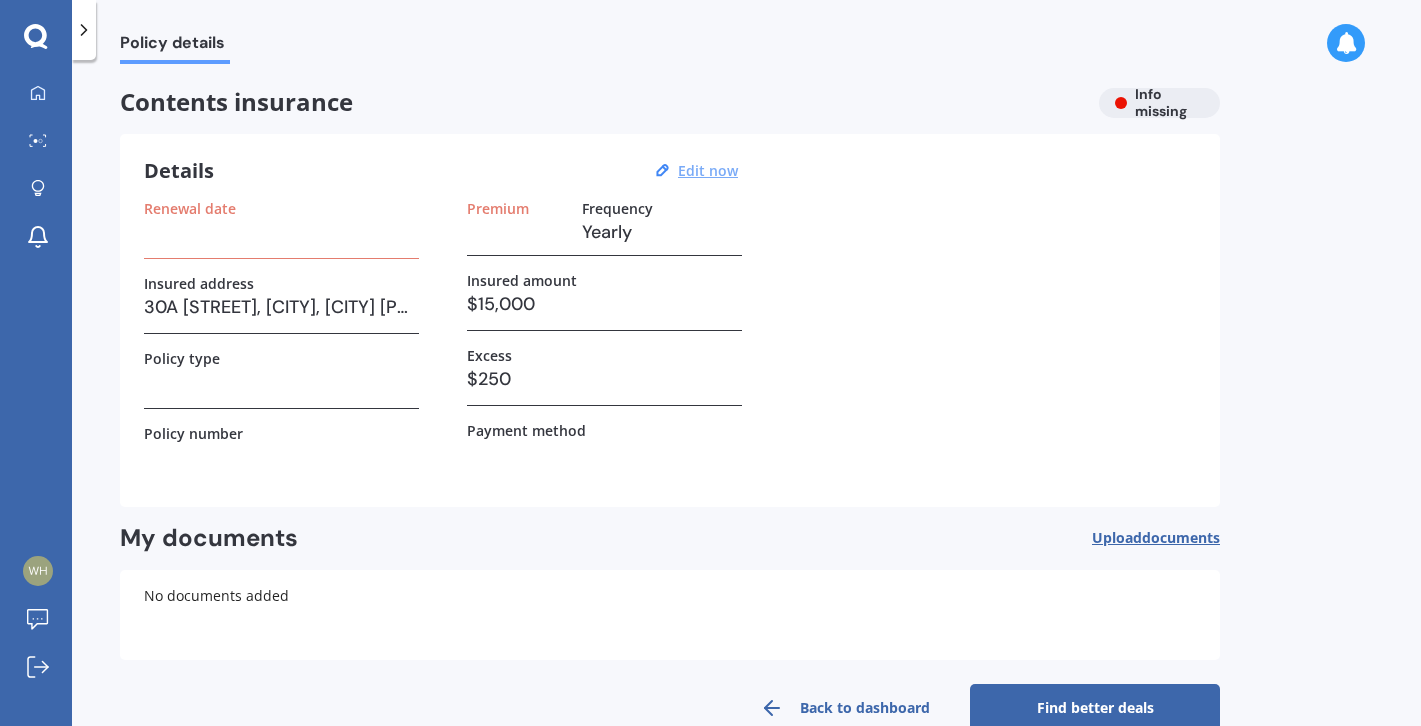click on "Edit now" at bounding box center (708, 170) 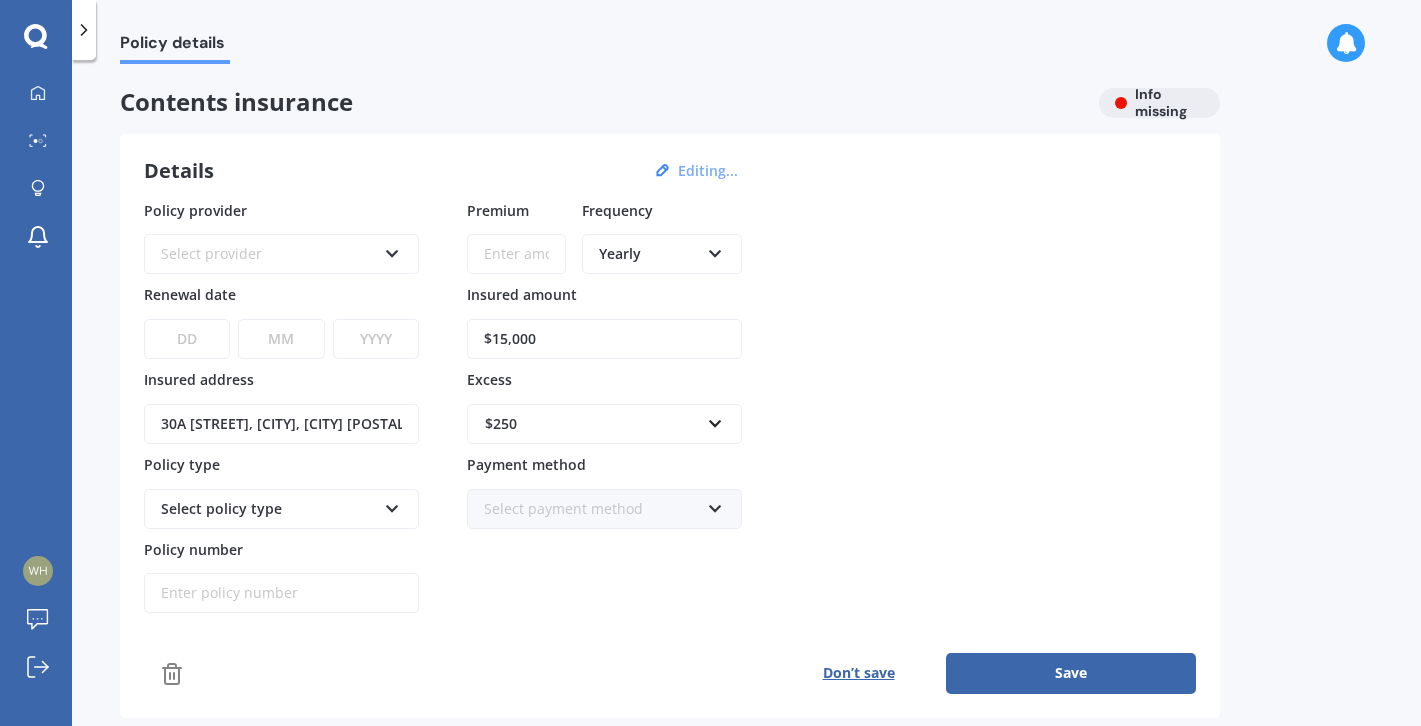 click on "Select provider" at bounding box center (268, 254) 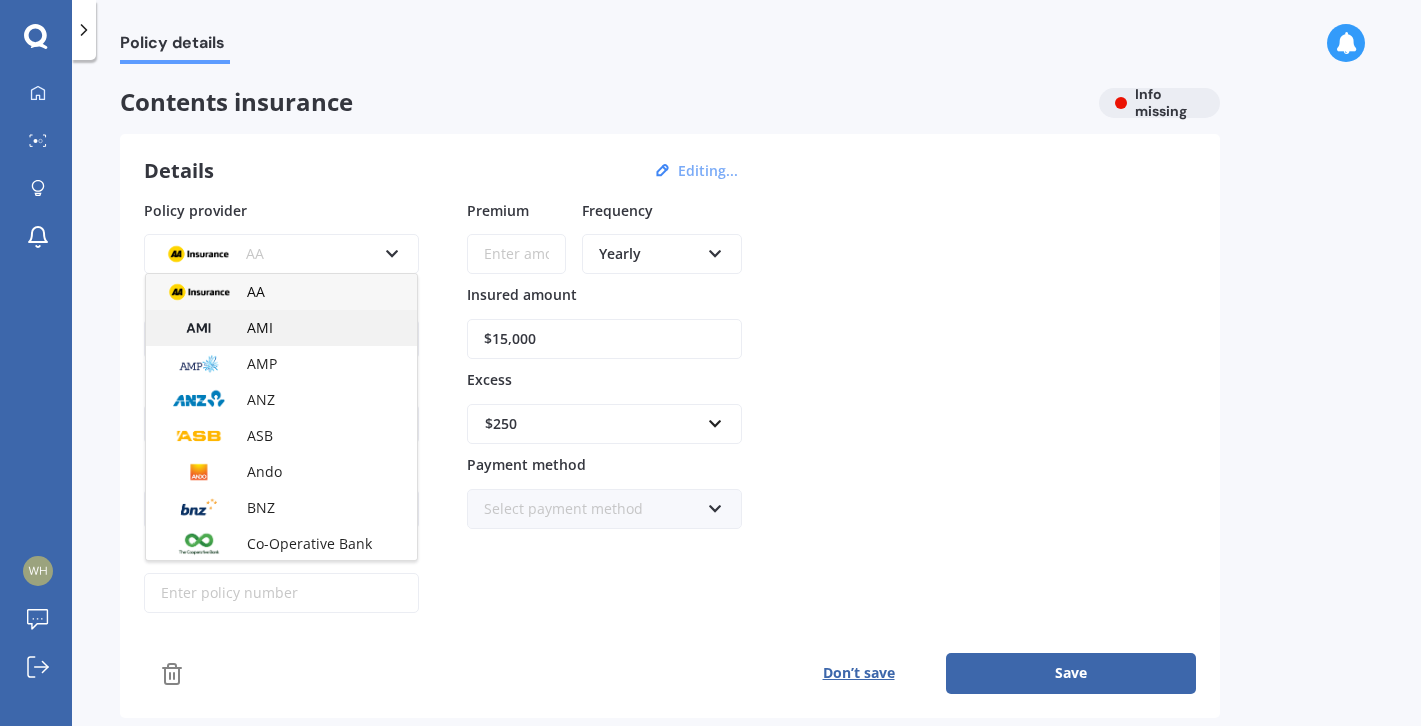 click at bounding box center (199, 328) 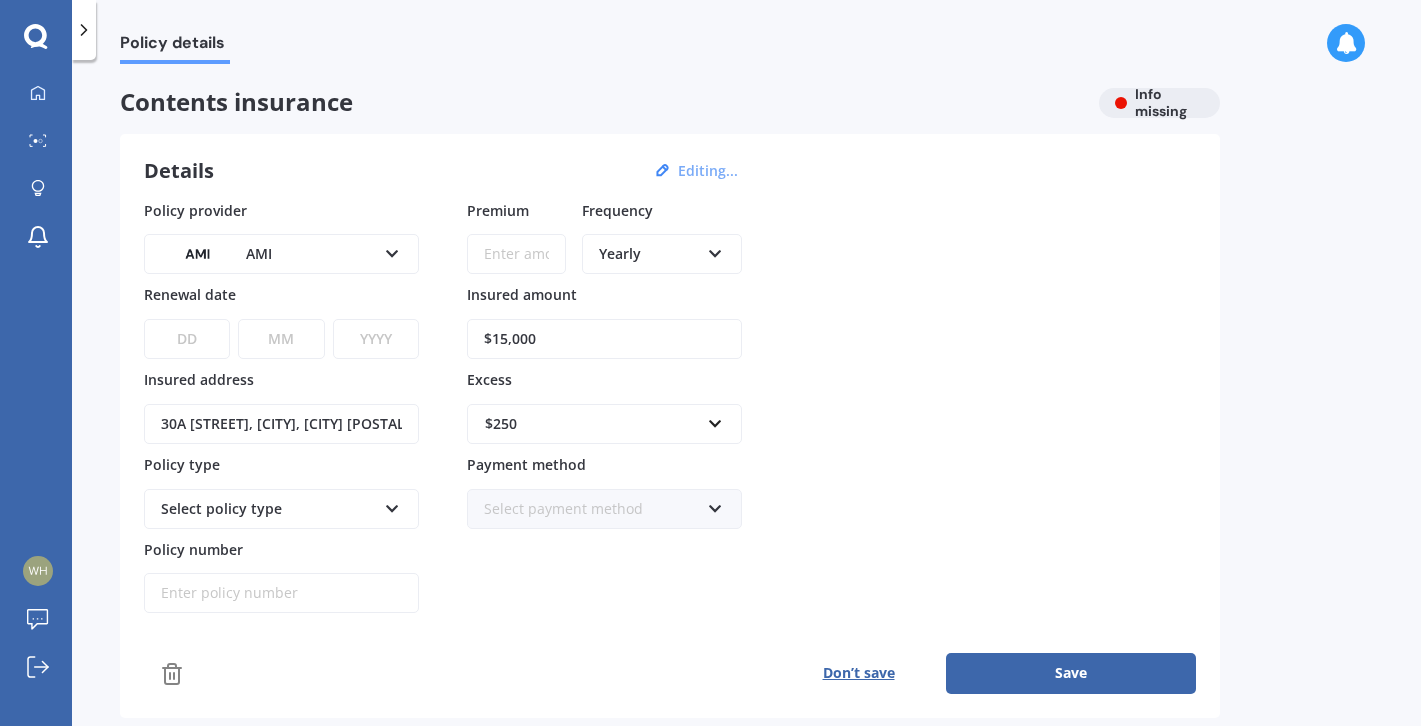 select on "19" 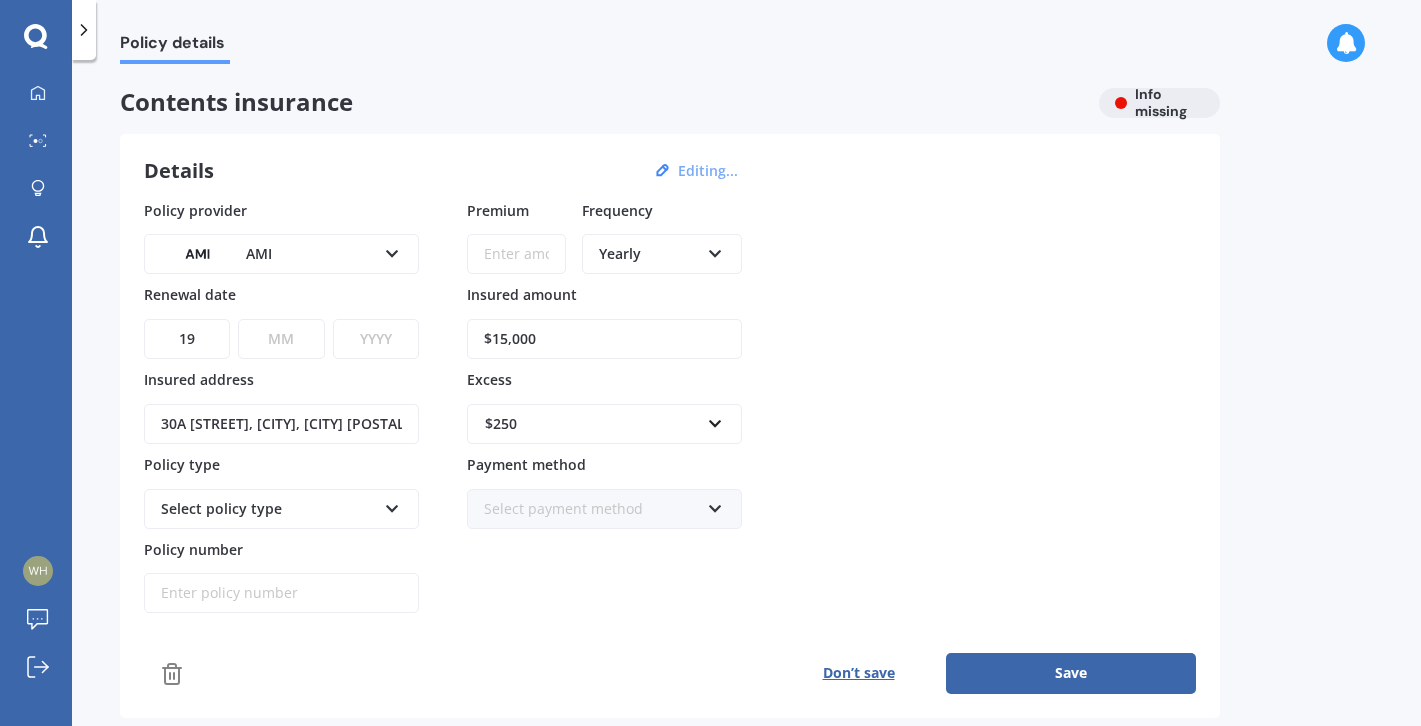 select on "09" 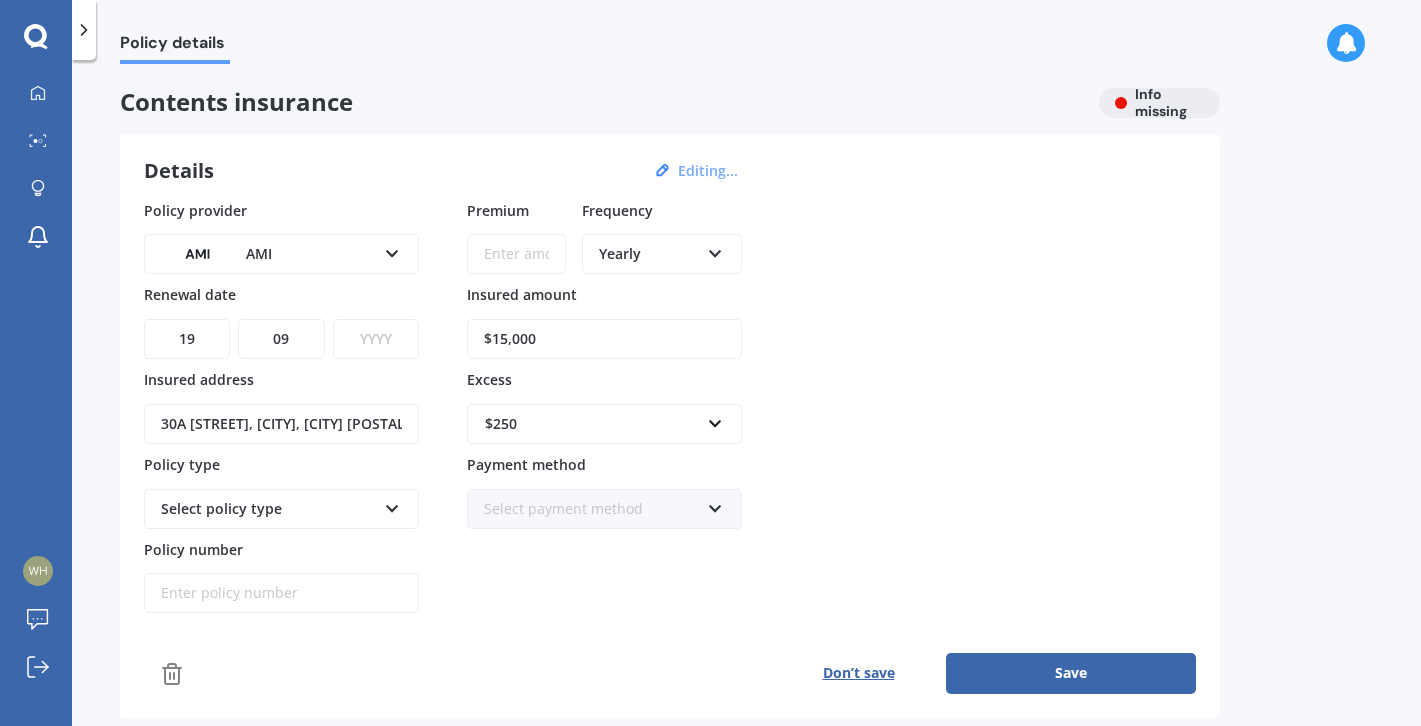 select on "2025" 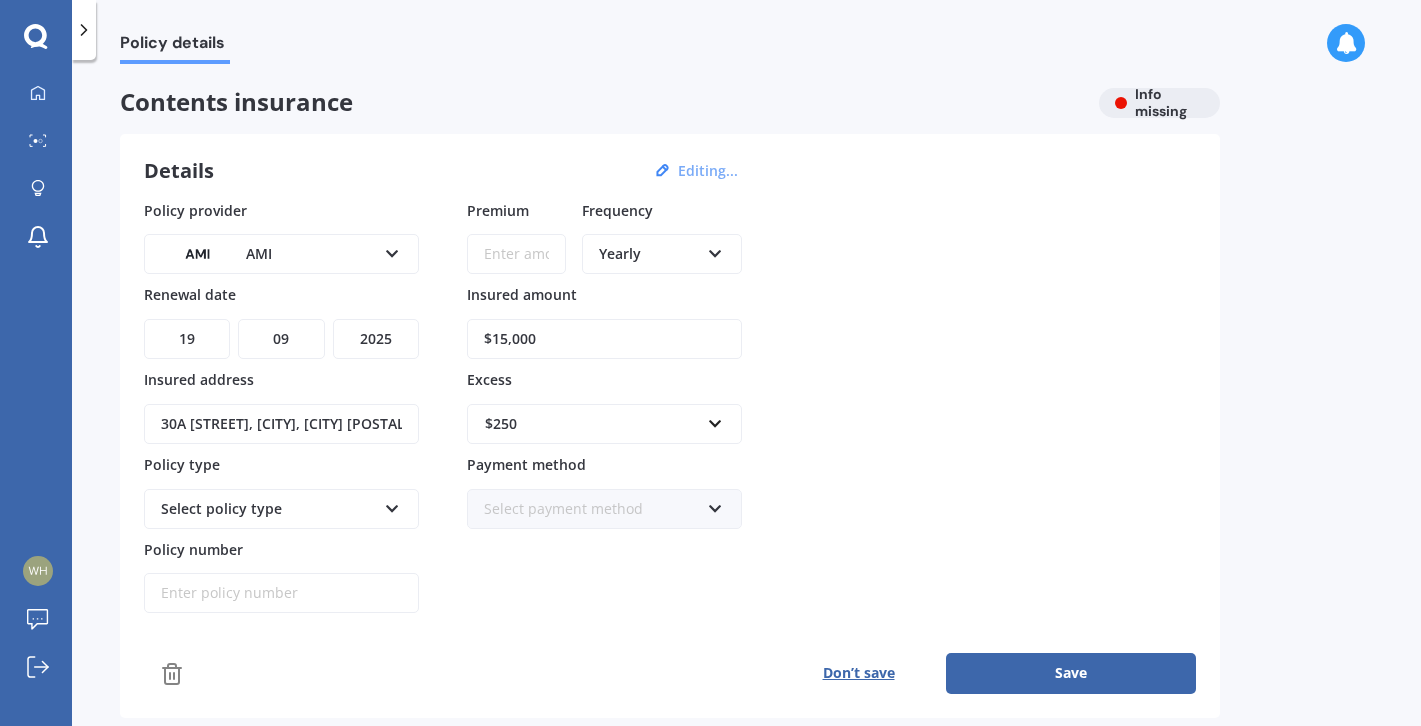 click on "$15,000" at bounding box center (604, 339) 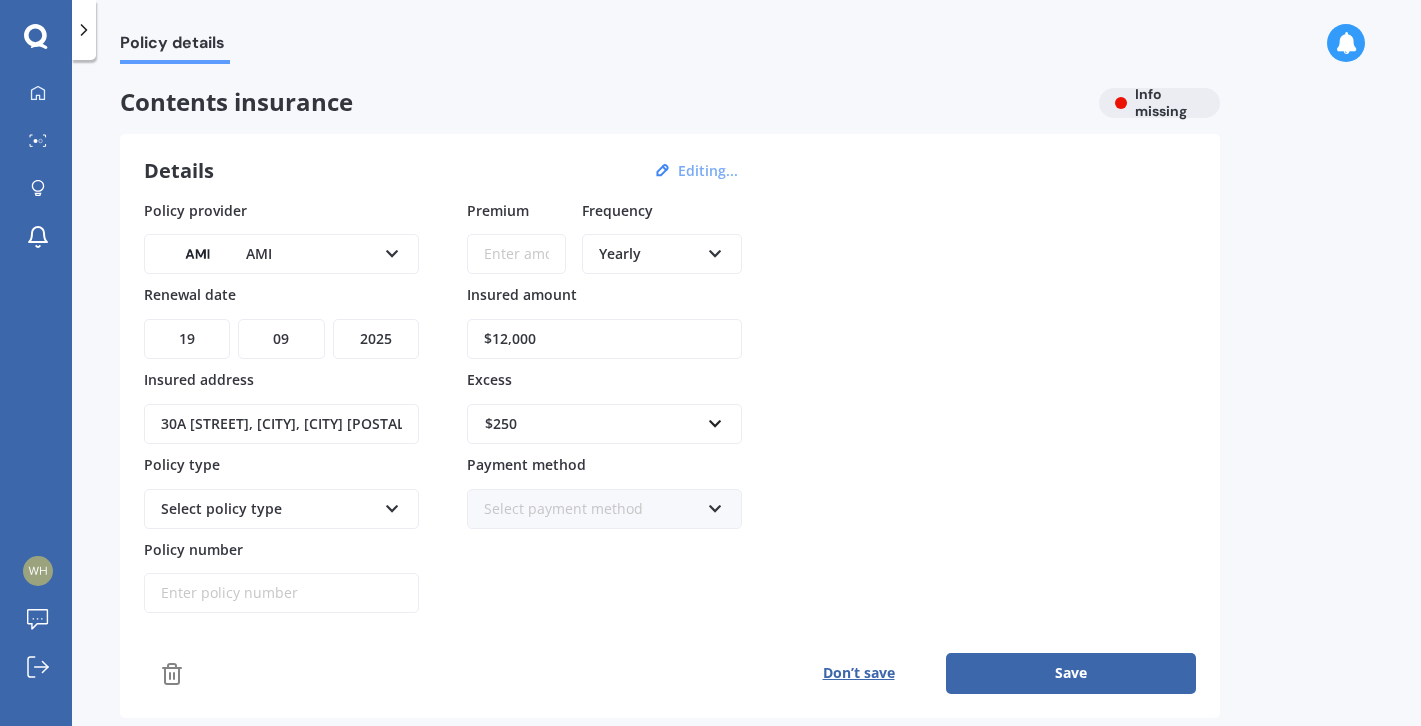 type on "$12,000" 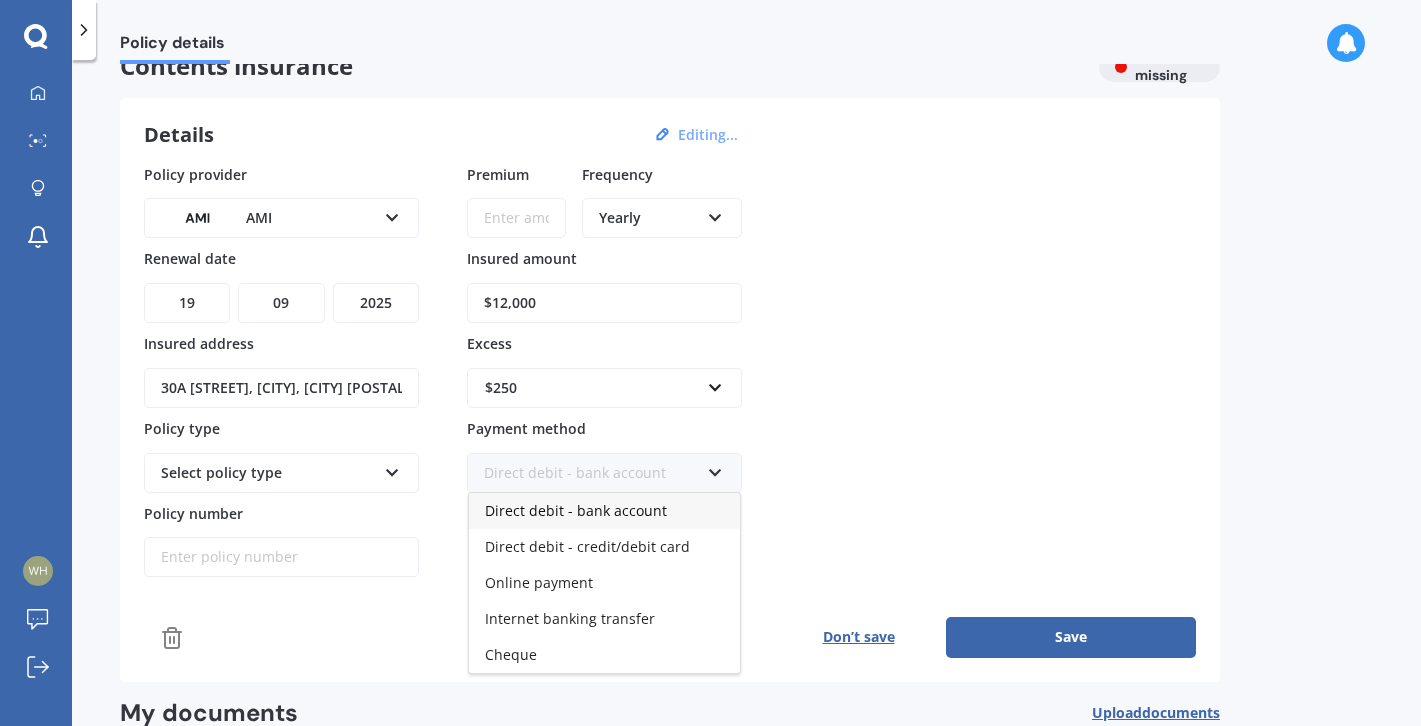 scroll, scrollTop: 38, scrollLeft: 0, axis: vertical 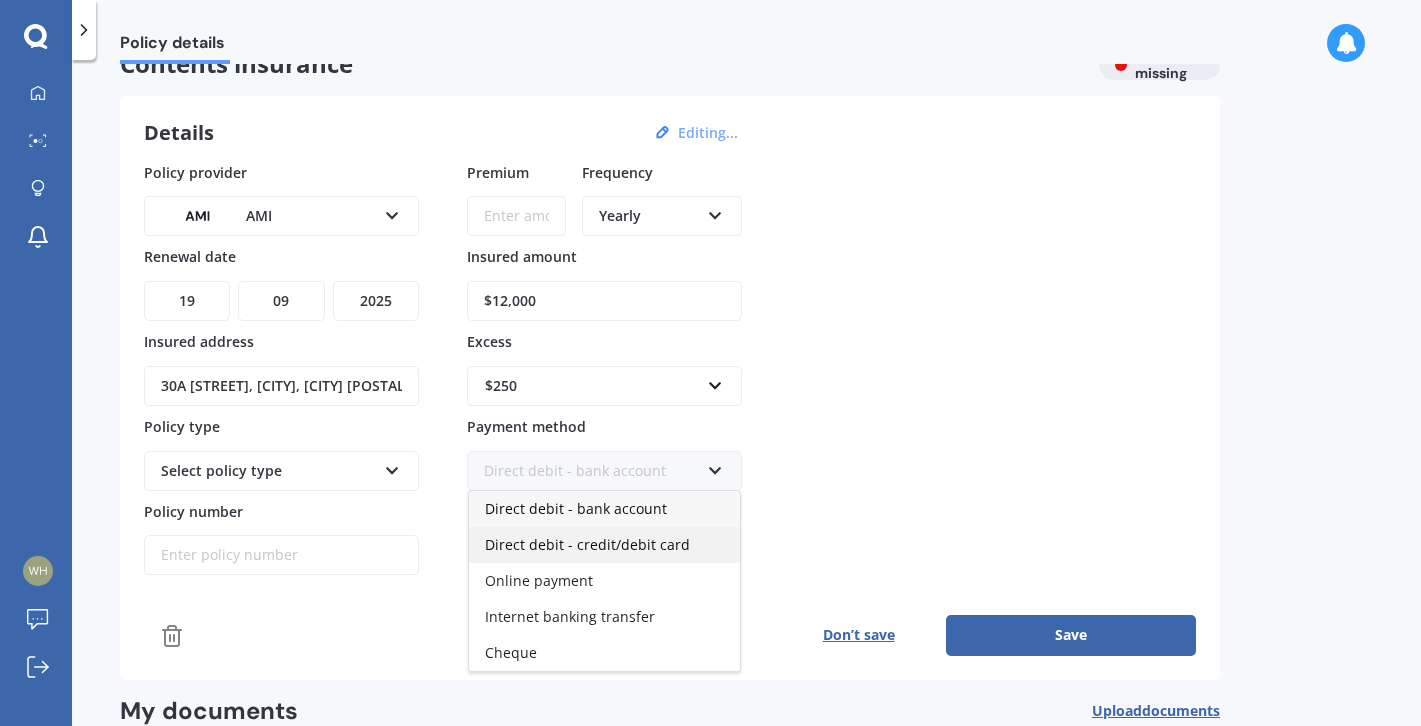click on "Direct debit - credit/debit card" at bounding box center [587, 544] 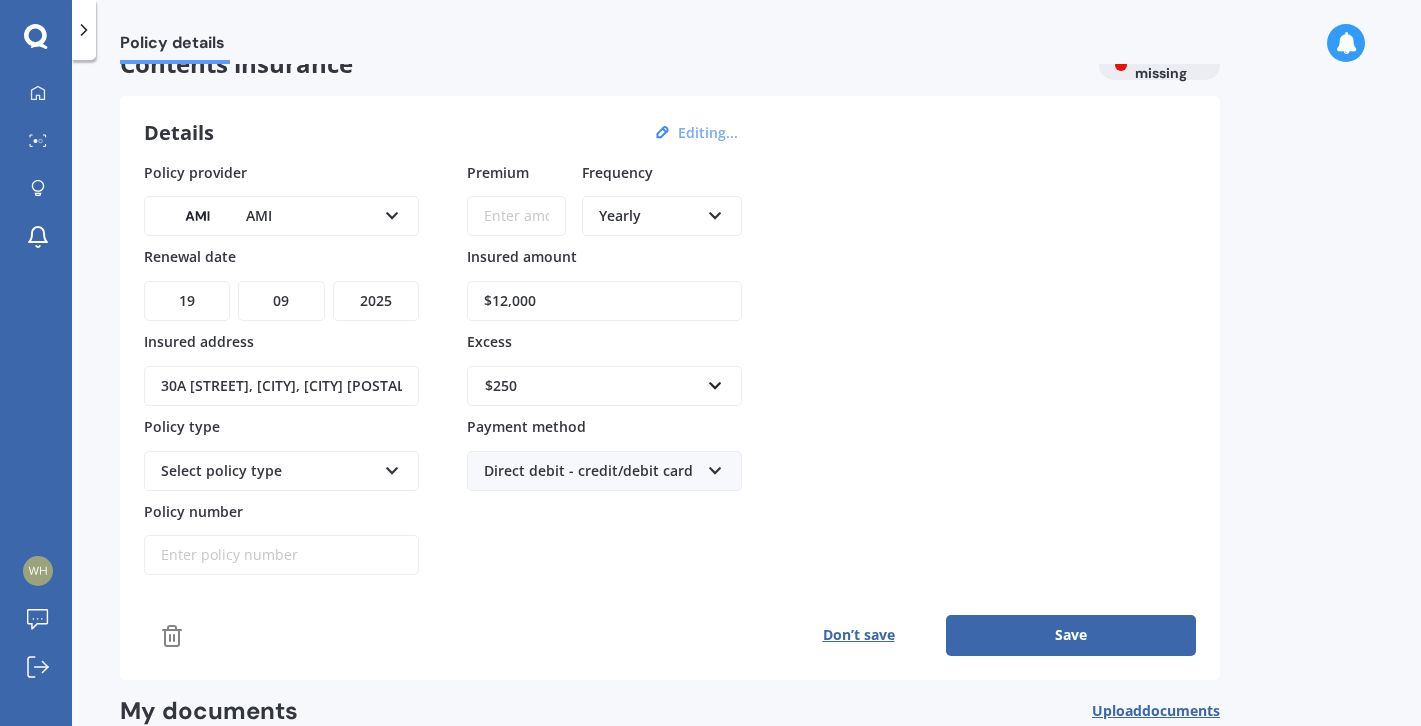 click on "Policy number" at bounding box center (281, 555) 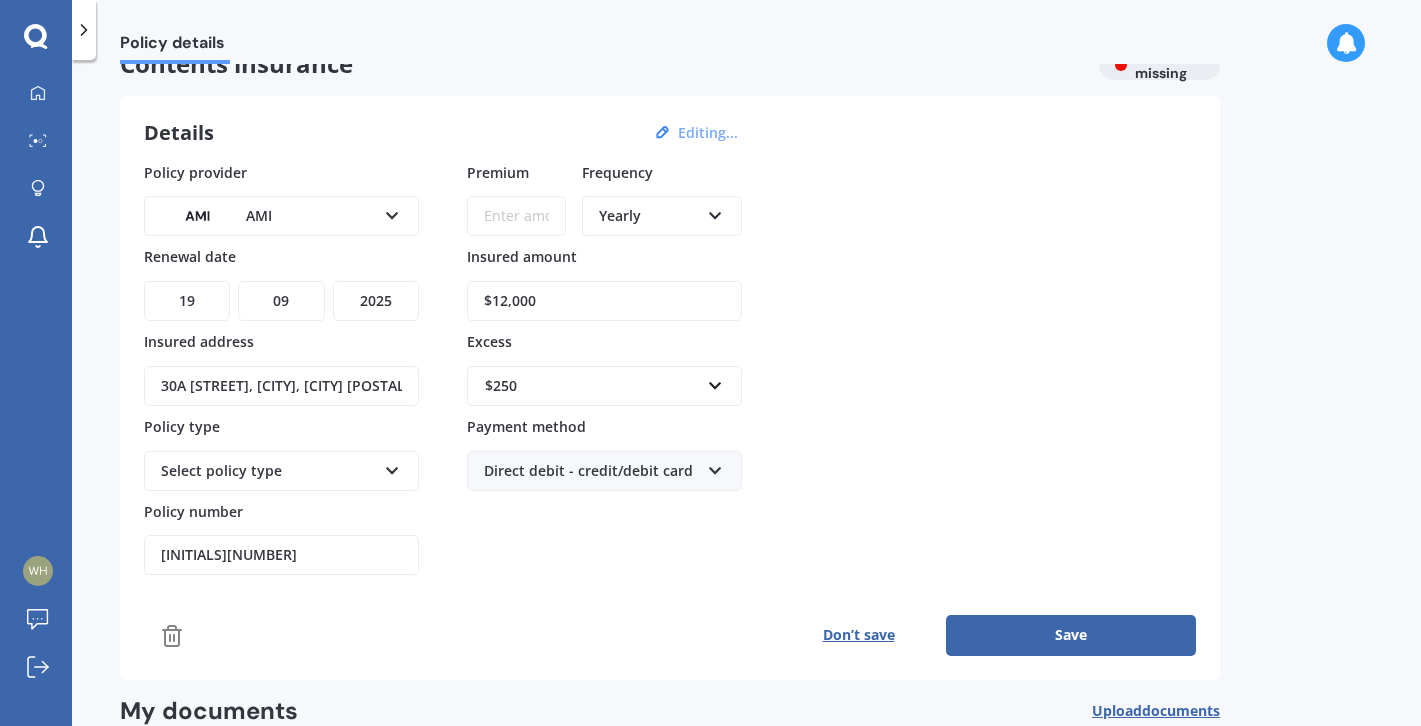 click on "[INITIALS][NUMBER]" at bounding box center (281, 555) 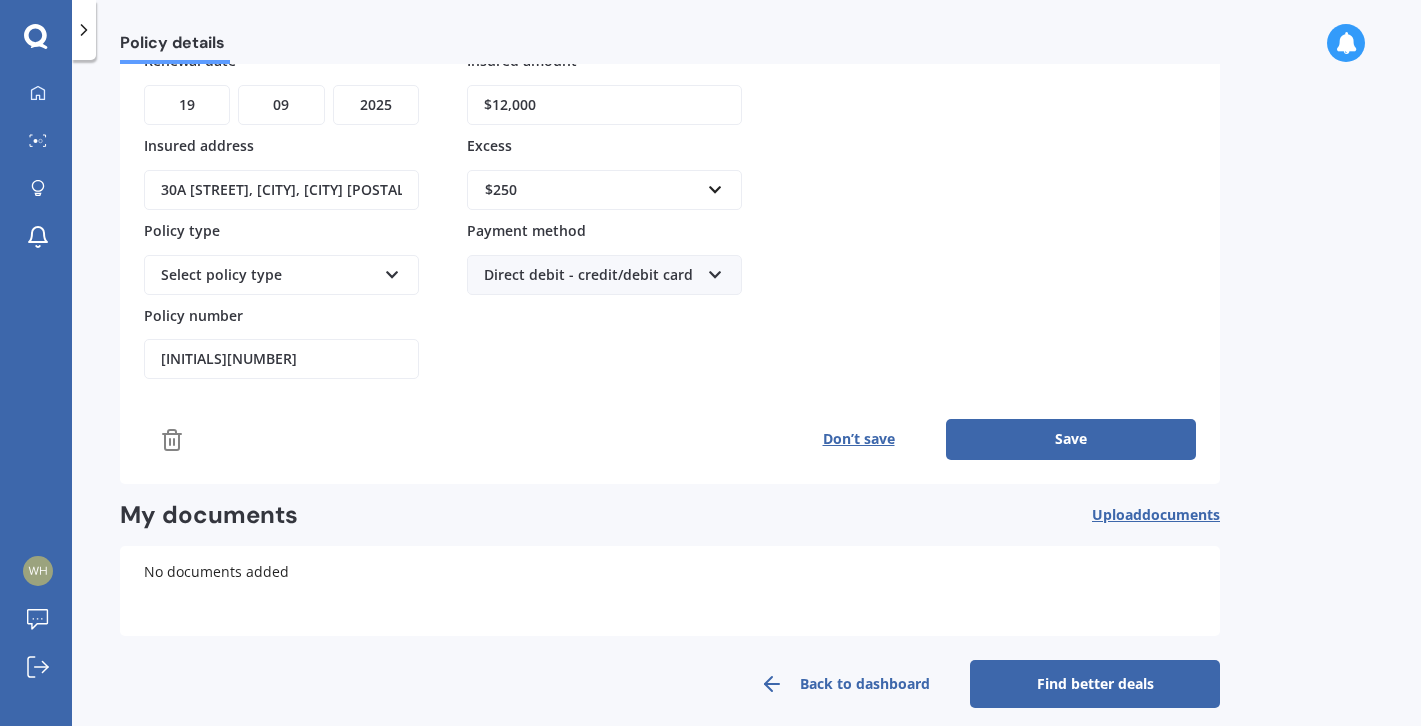 scroll, scrollTop: 238, scrollLeft: 0, axis: vertical 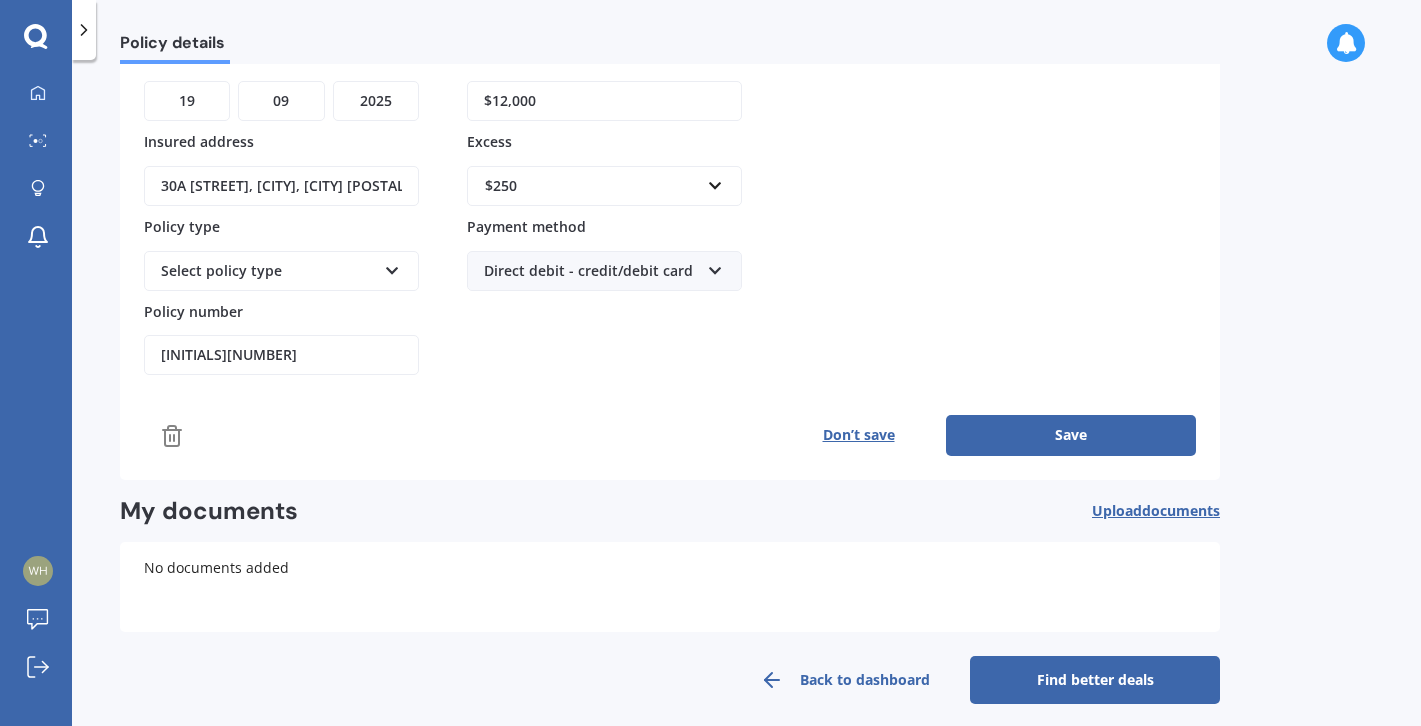 type on "[INITIALS][NUMBER]" 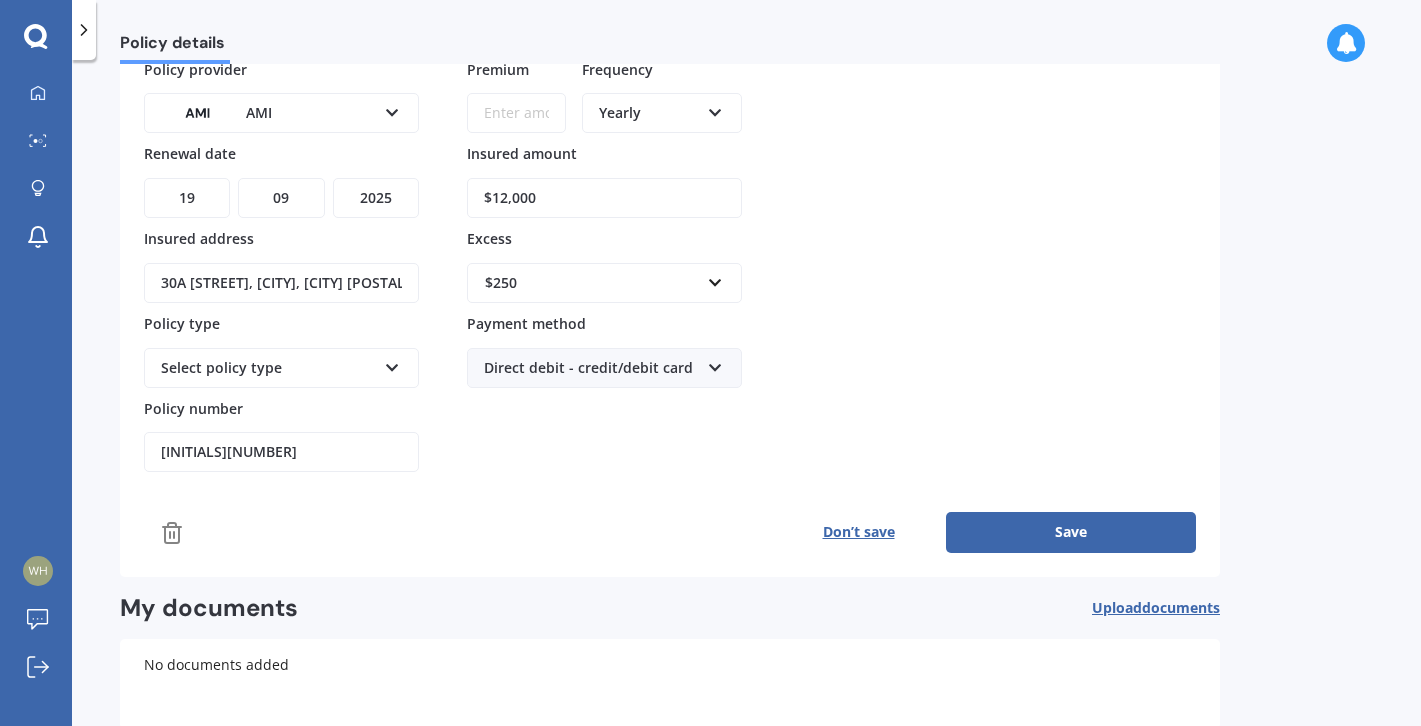 scroll, scrollTop: 147, scrollLeft: 0, axis: vertical 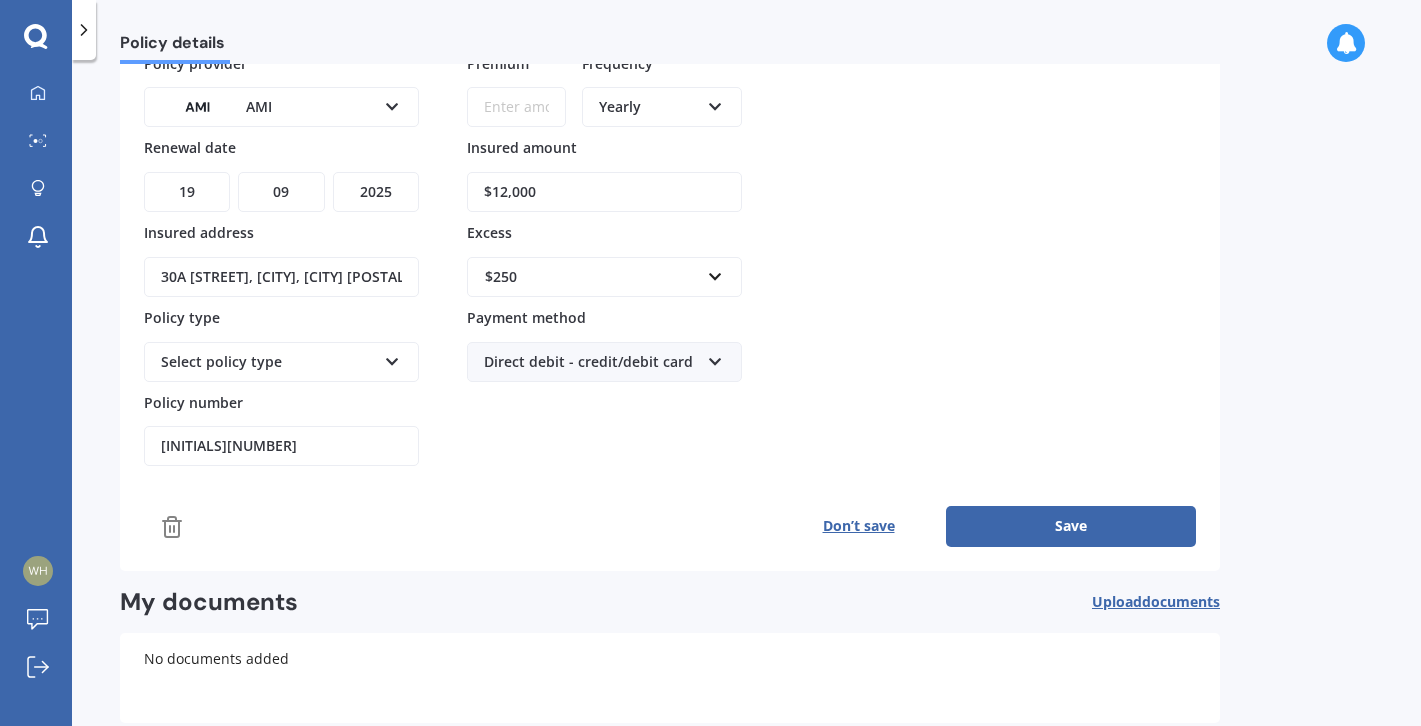 click on "Upload  documents" at bounding box center (1156, 602) 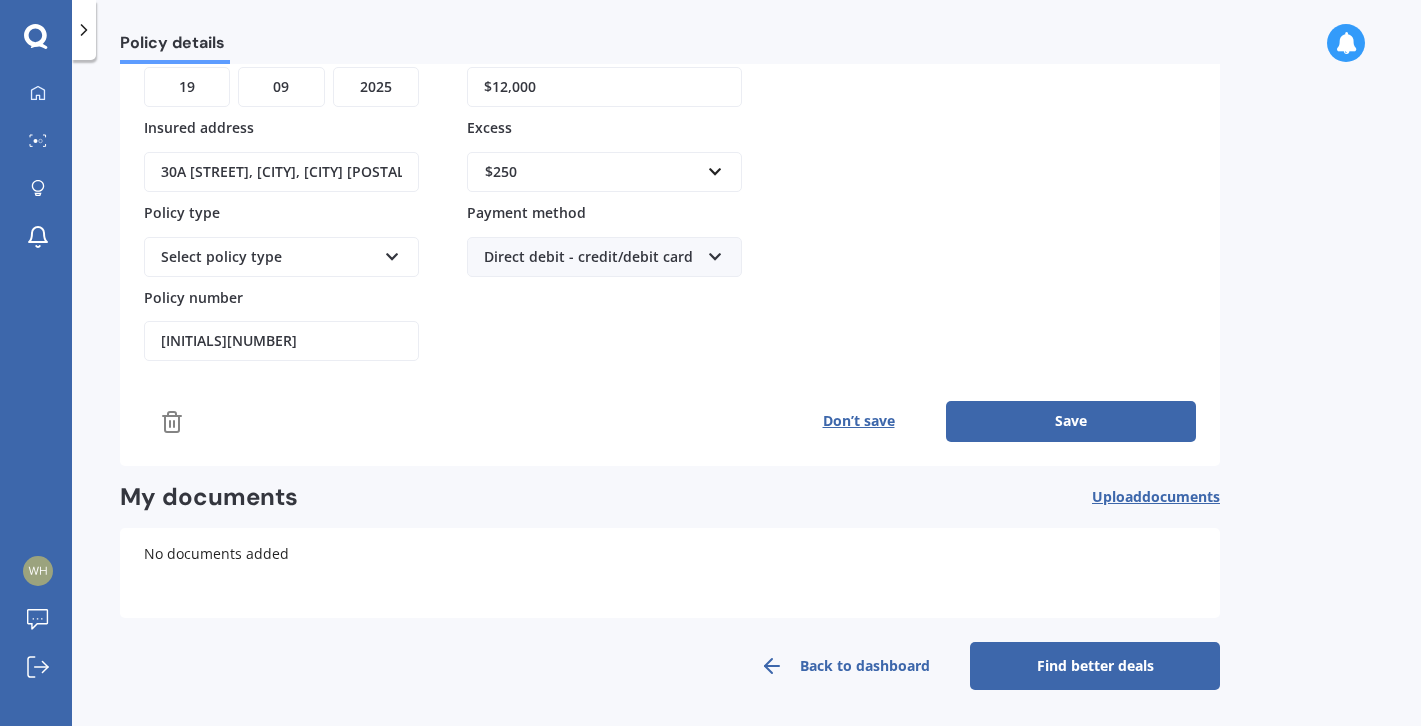 scroll, scrollTop: 251, scrollLeft: 0, axis: vertical 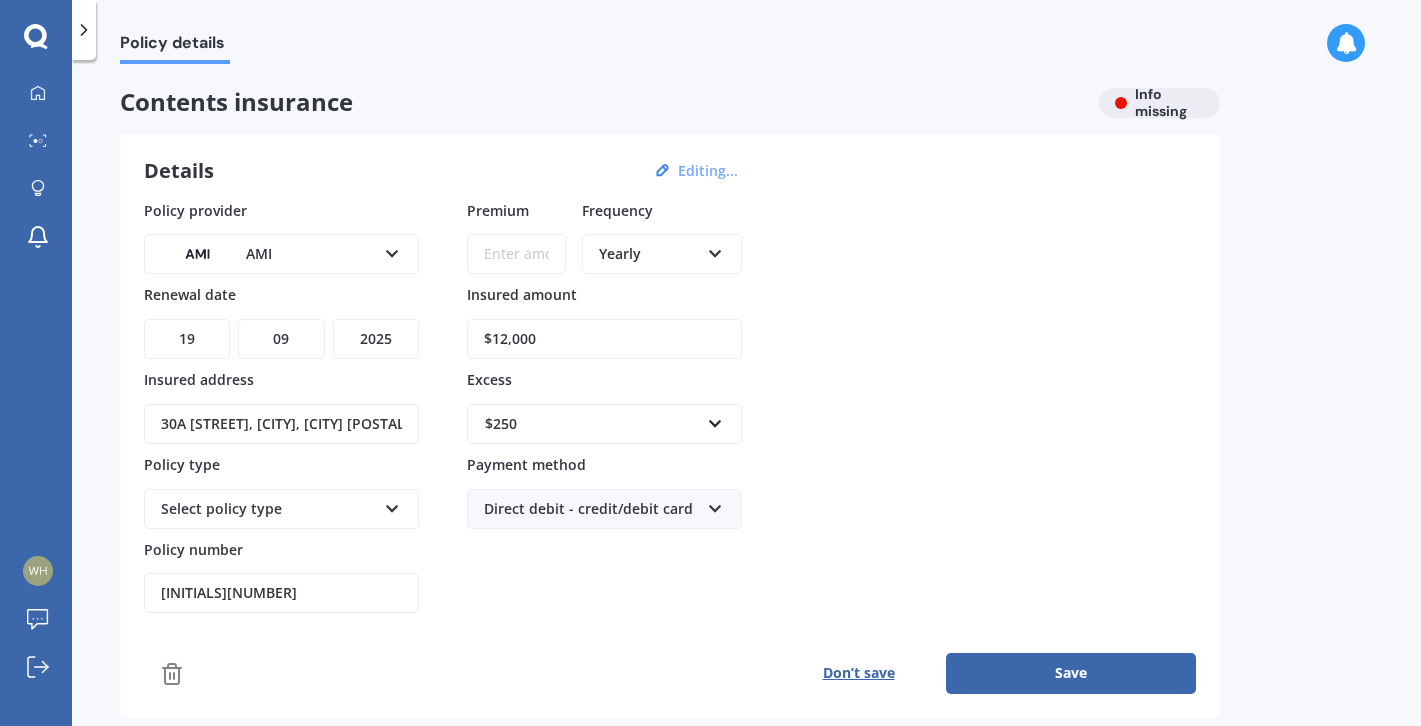 click on "Save" at bounding box center (1071, 673) 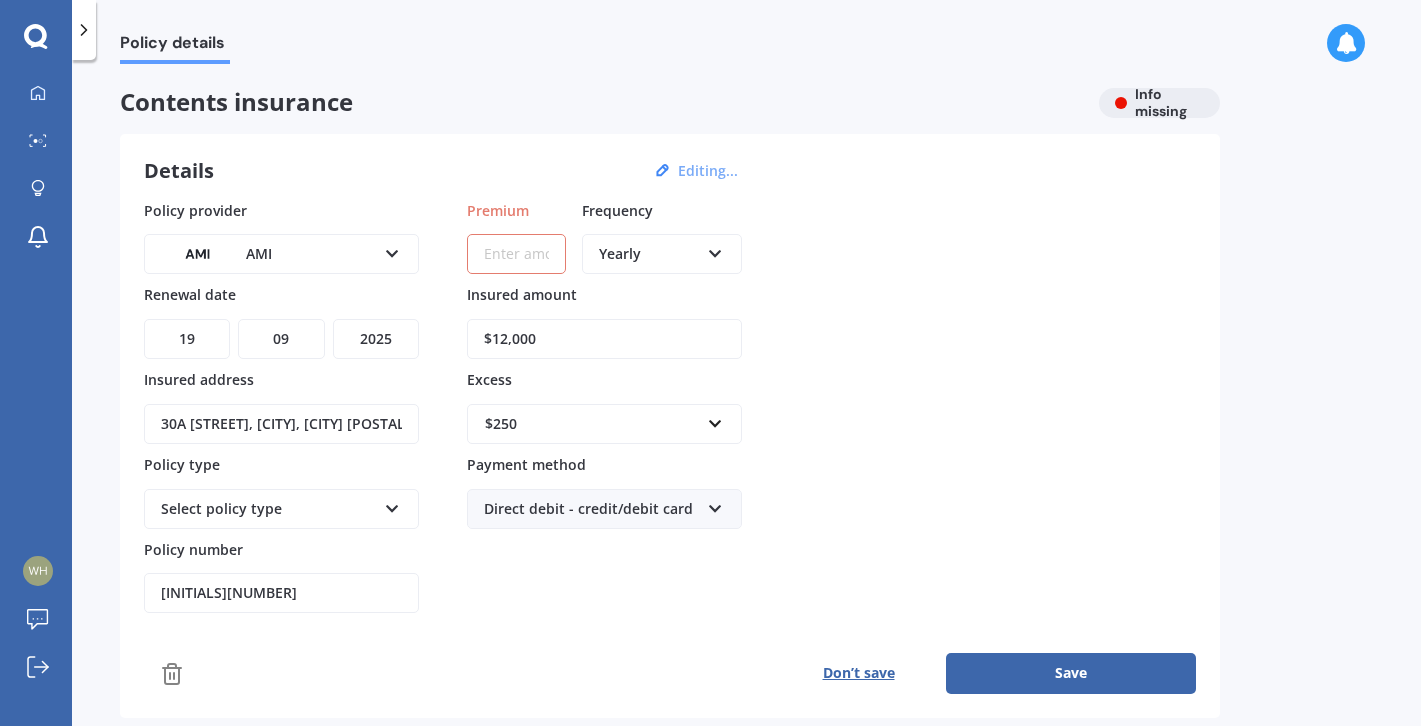 click on "Policy provider AMI AA AMI AMP ANZ ASB Ando BNZ Co-Operative Bank FMG Initio Kiwibank Lantern MAS NZI Other SBS State TSB Tower Trade Me Insurance Vero Westpac YOUI Renewal date DD 01 02 03 04 05 06 07 08 09 10 11 12 13 14 15 16 17 18 19 20 21 22 23 24 25 26 27 28 29 30 31 MM 01 02 03 04 05 06 07 08 09 10 11 12 YYYY 2027 2026 2025 2024 2023 2022 2021 2020 2019 2018 2017 2016 2015 2014 2013 2012 2011 2010 2009 2008 2007 2006 2005 2004 2003 2002 2001 2000 1999 1998 1997 1996 1995 1994 1993 1992 1991 1990 1989 1988 1987 1986 1985 1984 1983 1982 1981 1980 1979 1978 1977 1976 1975 1974 1973 1972 1971 1970 1969 1968 1967 1966 1965 1964 1963 1962 1961 1960 1959 1958 1957 1956 1955 1954 1953 1952 1951 1950 1949 1948 1947 1946 1945 1944 1943 1942 1941 1940 1939 1938 1937 1936 1935 1934 1933 1932 1931 1930 1929 1928 Insured address 30A [STREET], [CITY], [CITY] [POSTAL_CODE] Policy type Select policy type Premier Contents Advanced Contents Standard Contents Contents Plus Policy number [POLICY_NUMBER] Premium" at bounding box center (670, 407) 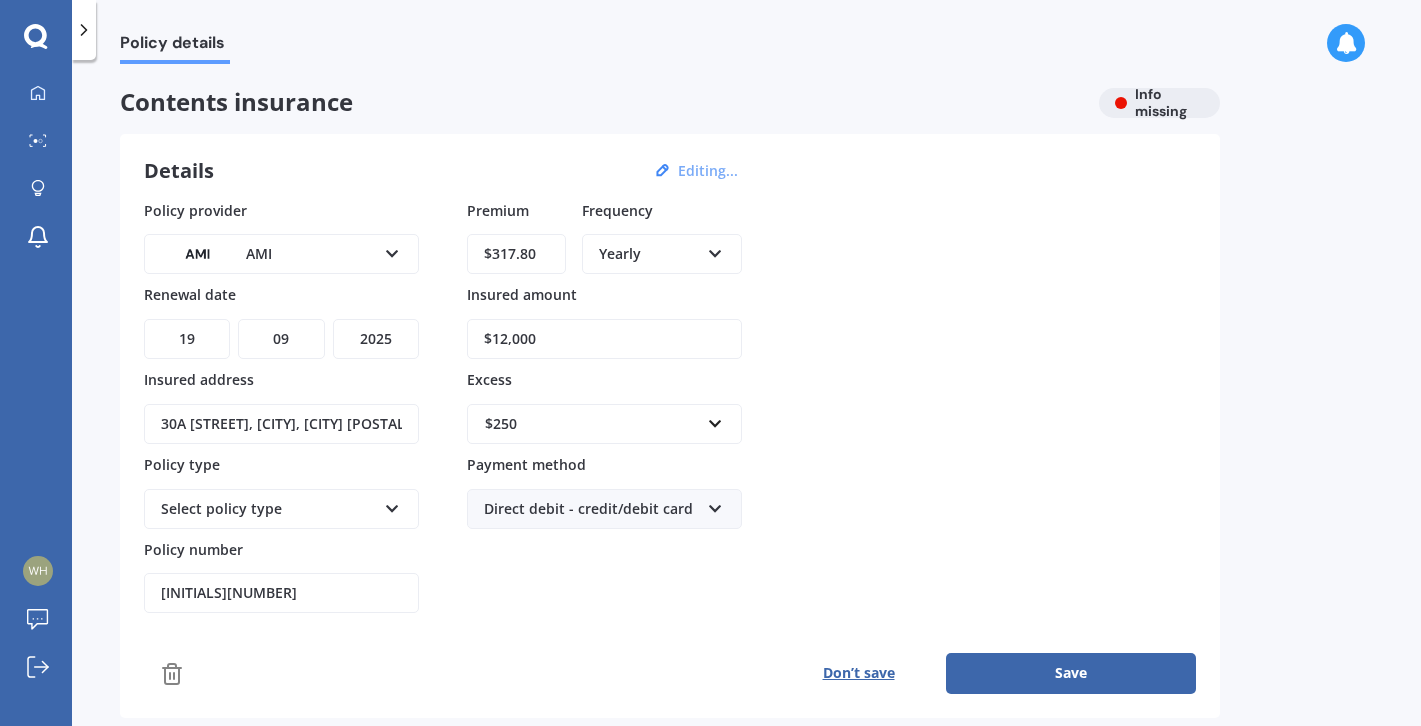 type on "$317.88" 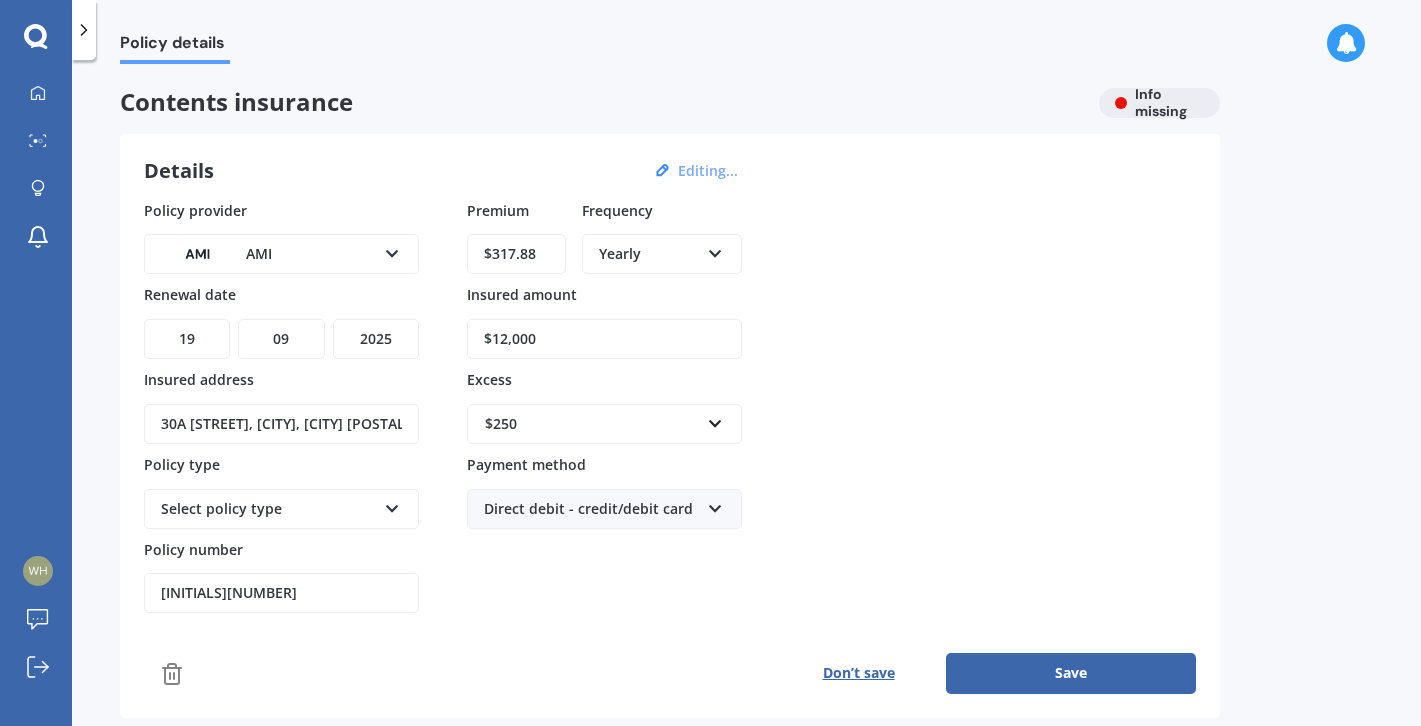 click on "Policy provider AMI AA AMI AMP ANZ ASB Ando BNZ Co-Operative Bank FMG Initio Kiwibank Lantern MAS NZI Other SBS State TSB Tower Trade Me Insurance Vero Westpac YOUI Renewal date DD 01 02 03 04 05 06 07 08 09 10 11 12 13 14 15 16 17 18 19 20 21 22 23 24 25 26 27 28 29 30 31 MM 01 02 03 04 05 06 07 08 09 10 11 12 YYYY 2027 2026 2025 2024 2023 2022 2021 2020 2019 2018 2017 2016 2015 2014 2013 2012 2011 2010 2009 2008 2007 2006 2005 2004 2003 2002 2001 2000 1999 1998 1997 1996 1995 1994 1993 1992 1991 1990 1989 1988 1987 1986 1985 1984 1983 1982 1981 1980 1979 1978 1977 1976 1975 1974 1973 1972 1971 1970 1969 1968 1967 1966 1965 1964 1963 1962 1961 1960 1959 1958 1957 1956 1955 1954 1953 1952 1951 1950 1949 1948 1947 1946 1945 1944 1943 1942 1941 1940 1939 1938 1937 1936 1935 1934 1933 1932 1931 1930 1929 1928 Insured address 30A [STREET], [CITY], [CITY] [POSTAL_CODE] Policy type Select policy type Premier Contents Advanced Contents Standard Contents Contents Plus Policy number [POLICY_NUMBER] Premium" at bounding box center (670, 407) 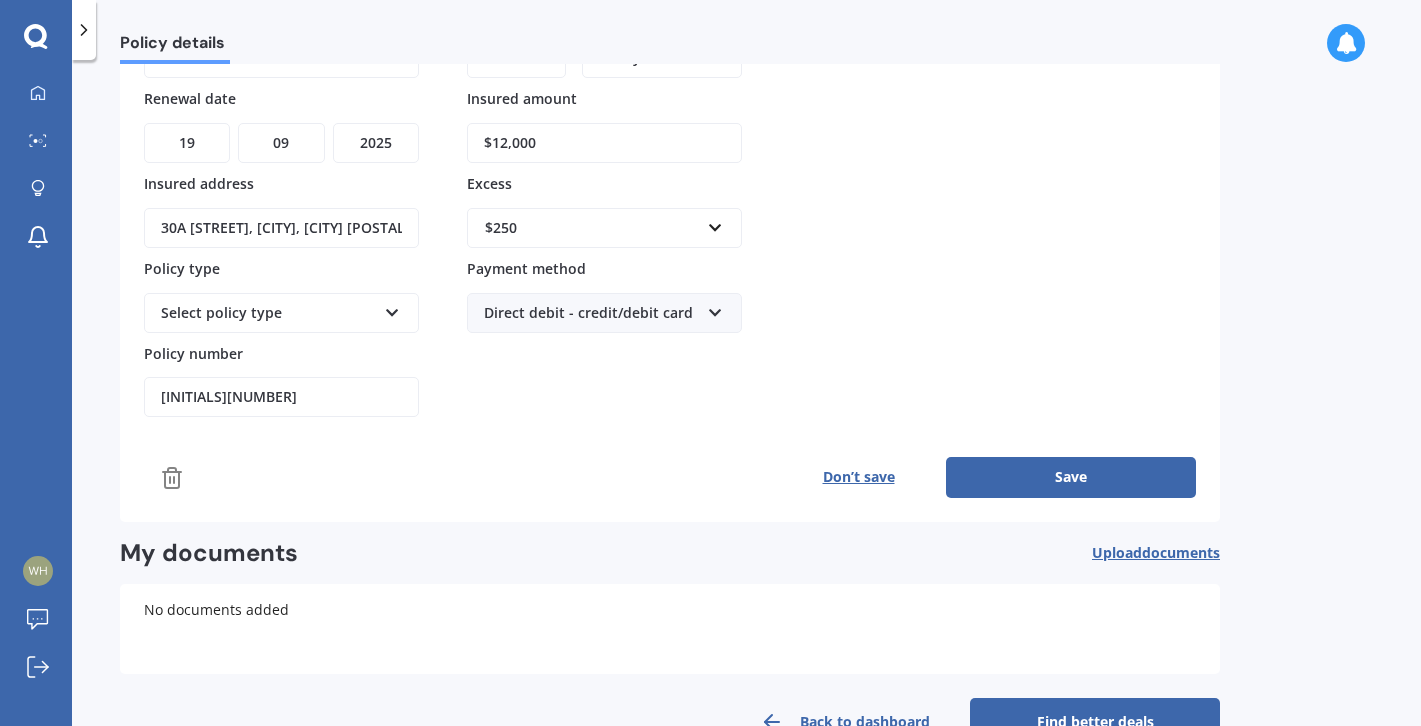 scroll, scrollTop: 199, scrollLeft: 0, axis: vertical 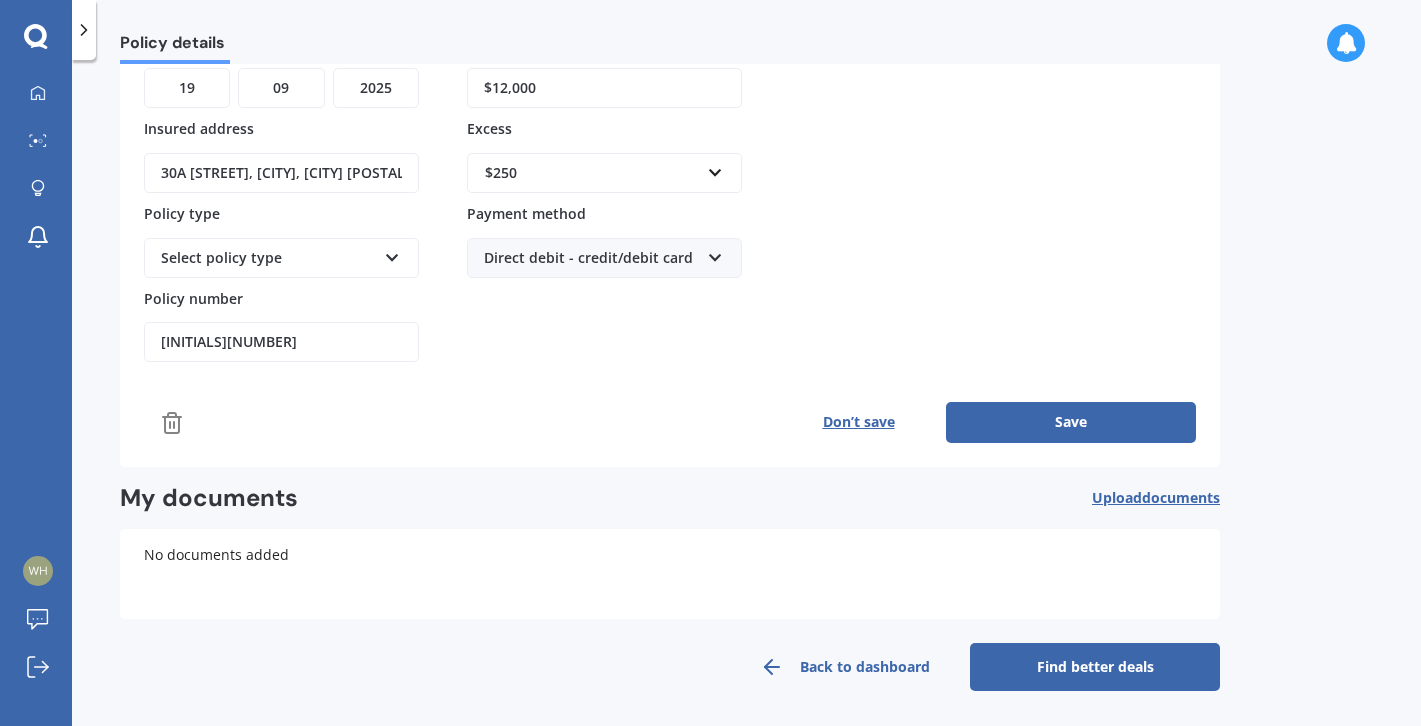 click on "Find better deals" at bounding box center [1095, 667] 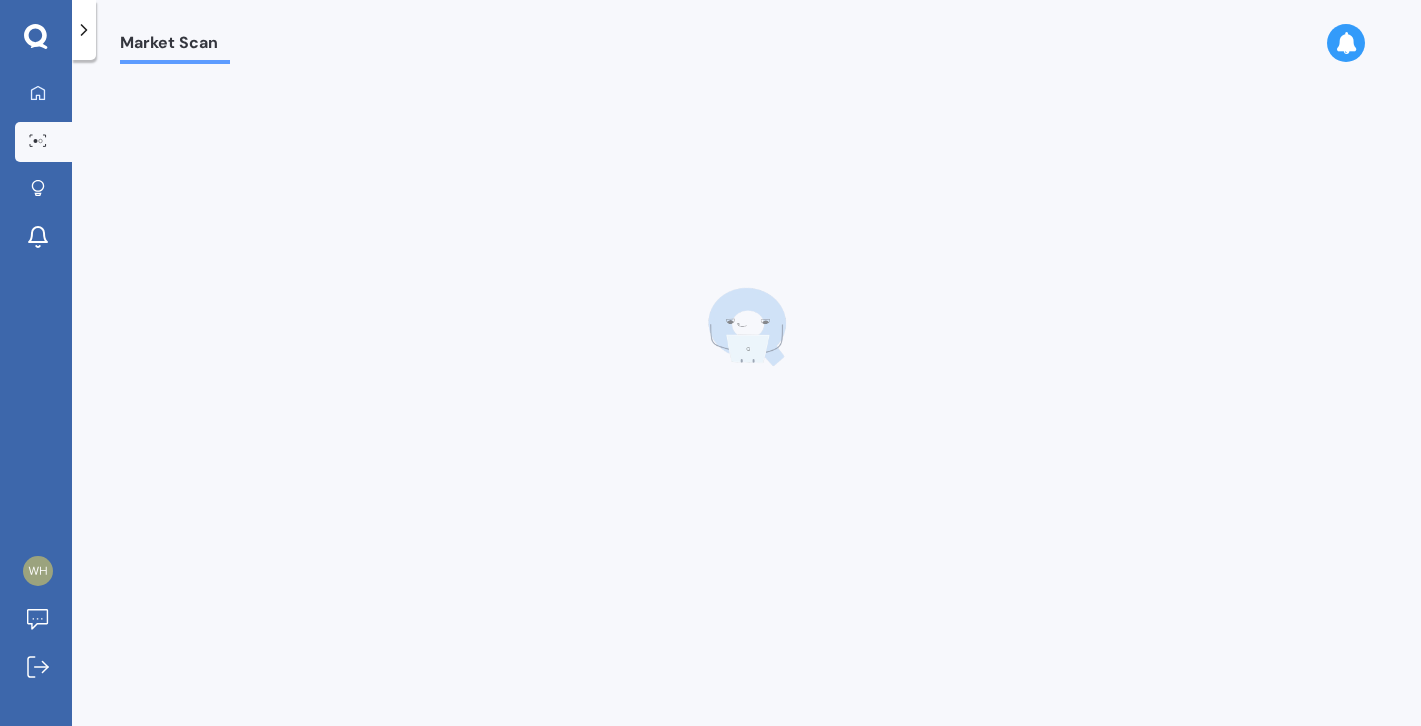 scroll, scrollTop: 0, scrollLeft: 0, axis: both 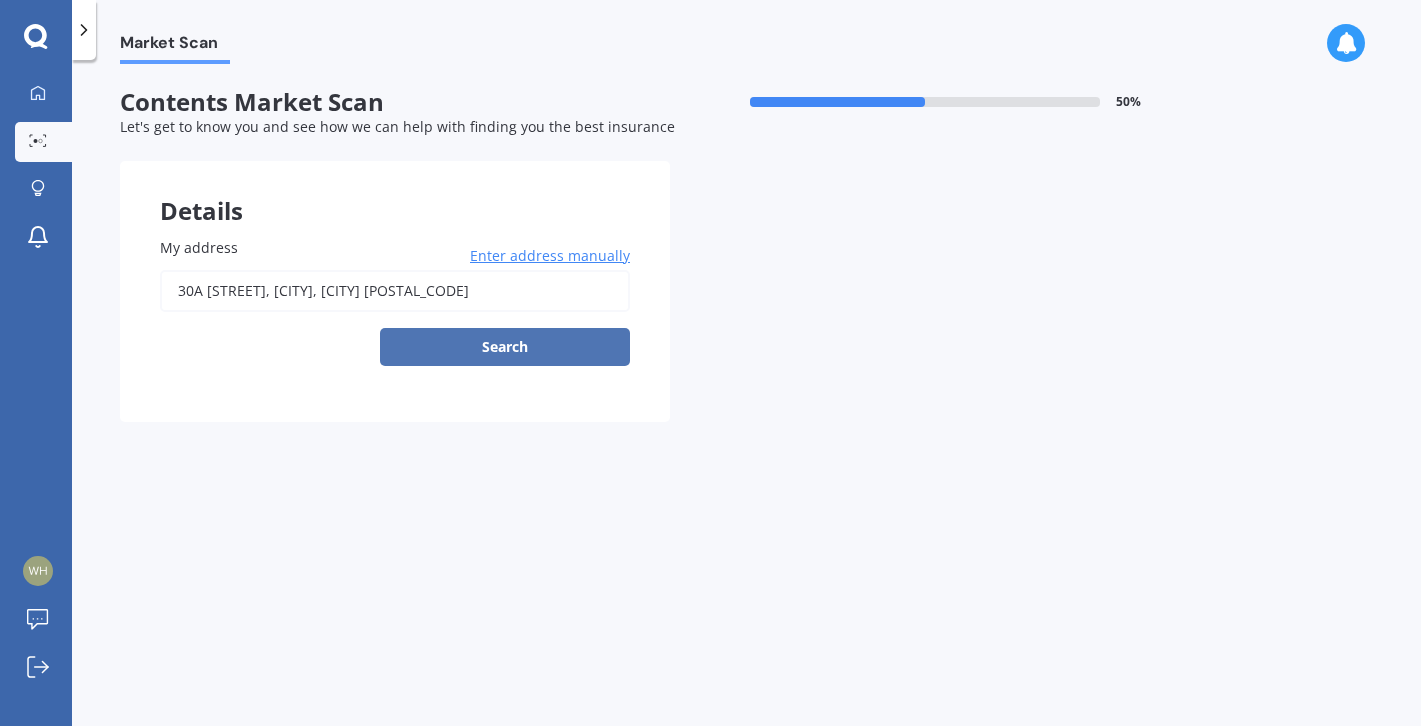 click on "Search" at bounding box center [505, 347] 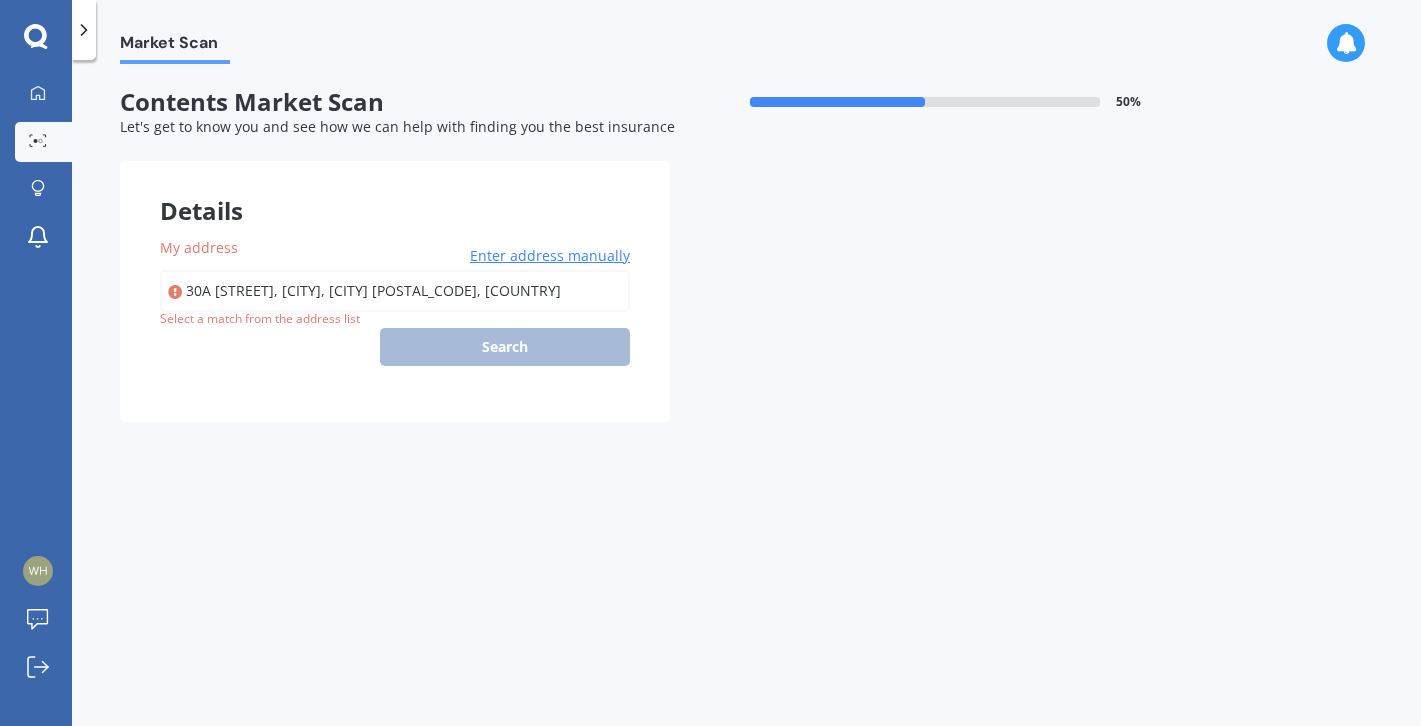 type on "30A [STREET], [CITY], [CITY] [POSTAL_CODE]" 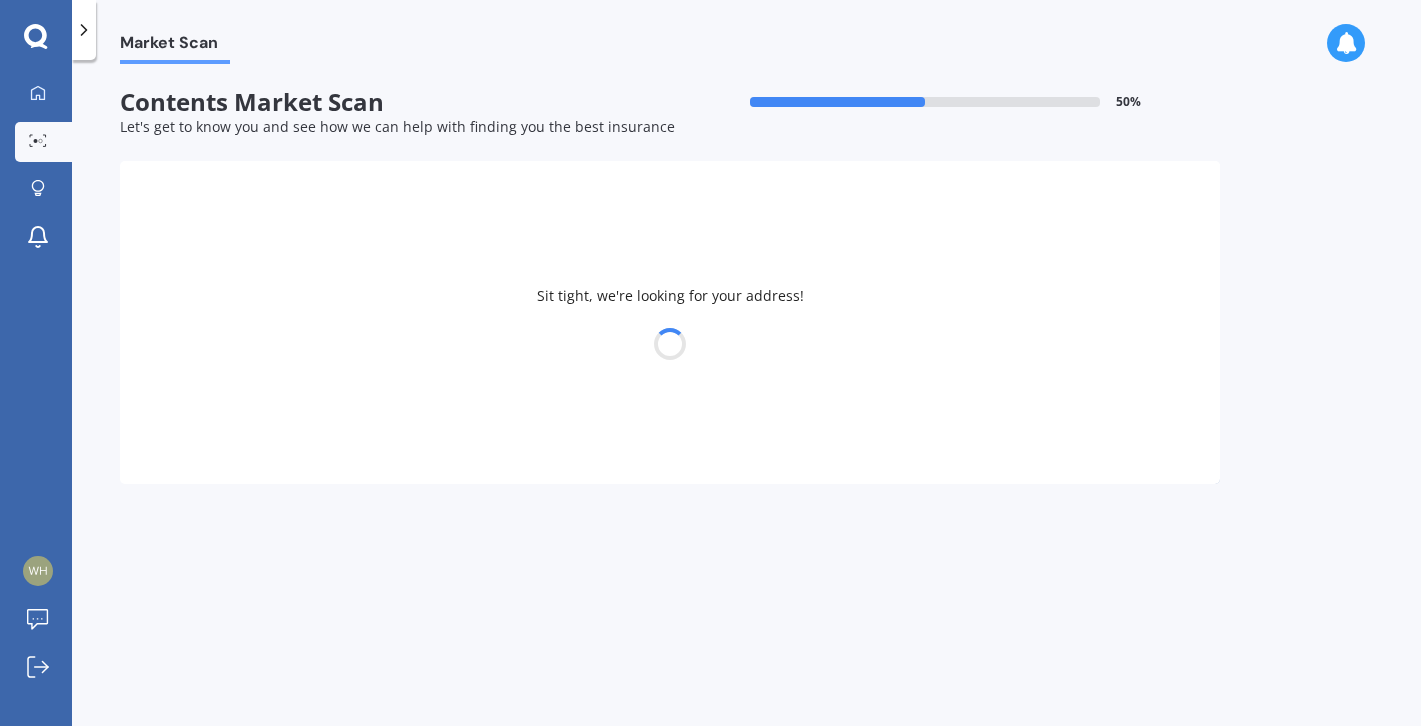 select on "26" 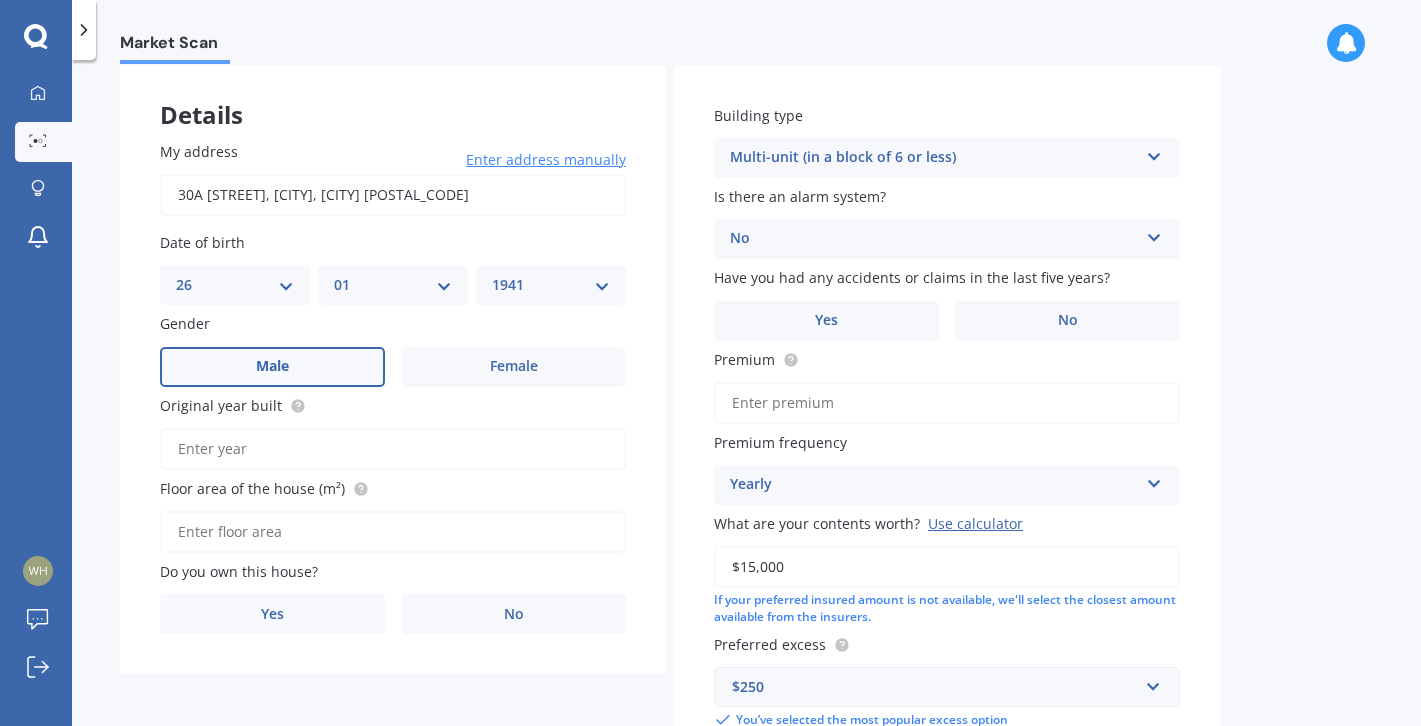 scroll, scrollTop: 111, scrollLeft: 0, axis: vertical 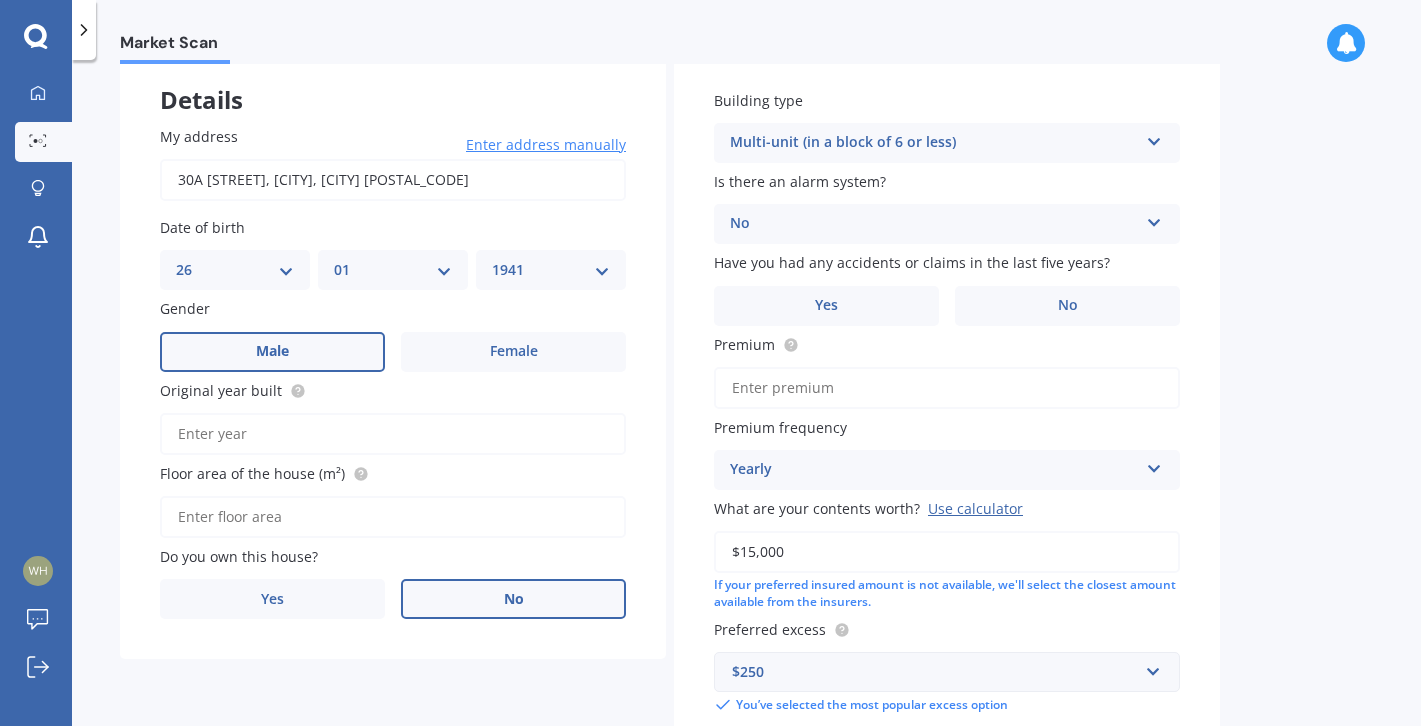 click on "No" at bounding box center (514, 599) 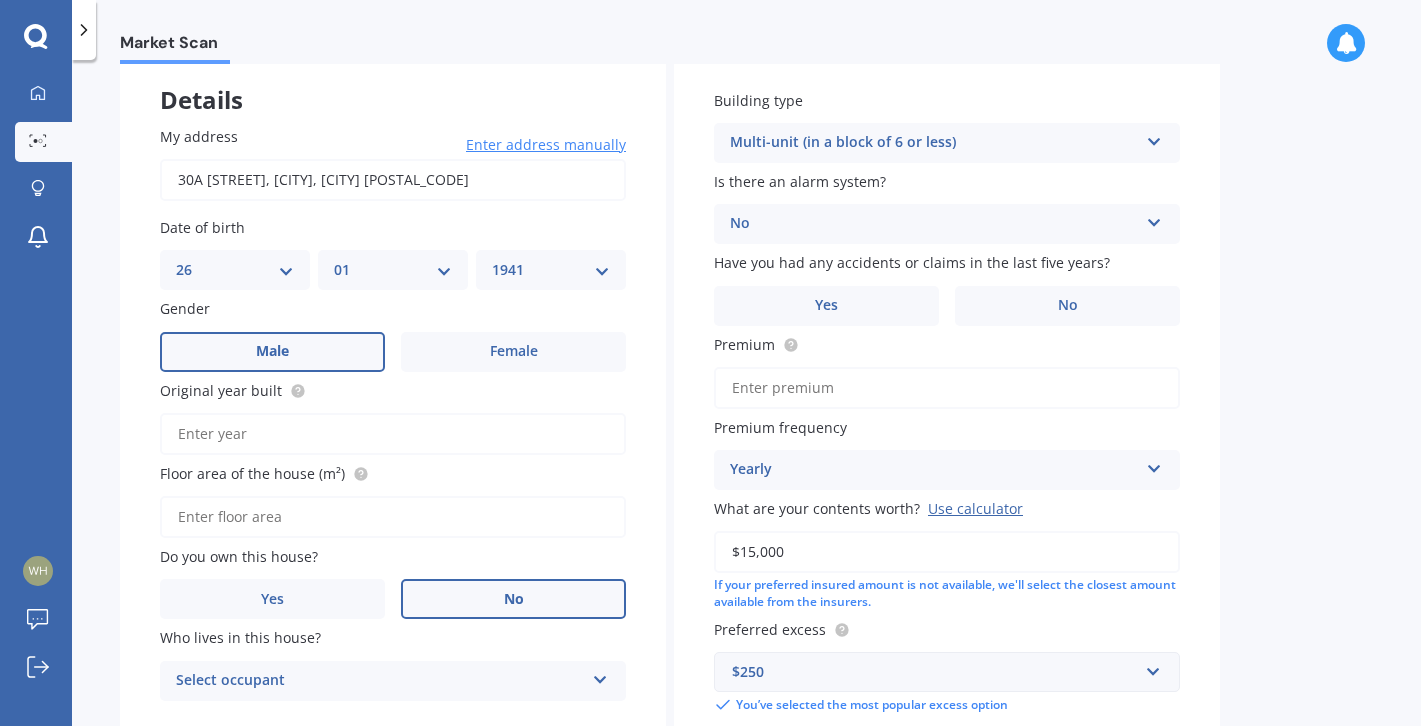 scroll, scrollTop: 152, scrollLeft: 0, axis: vertical 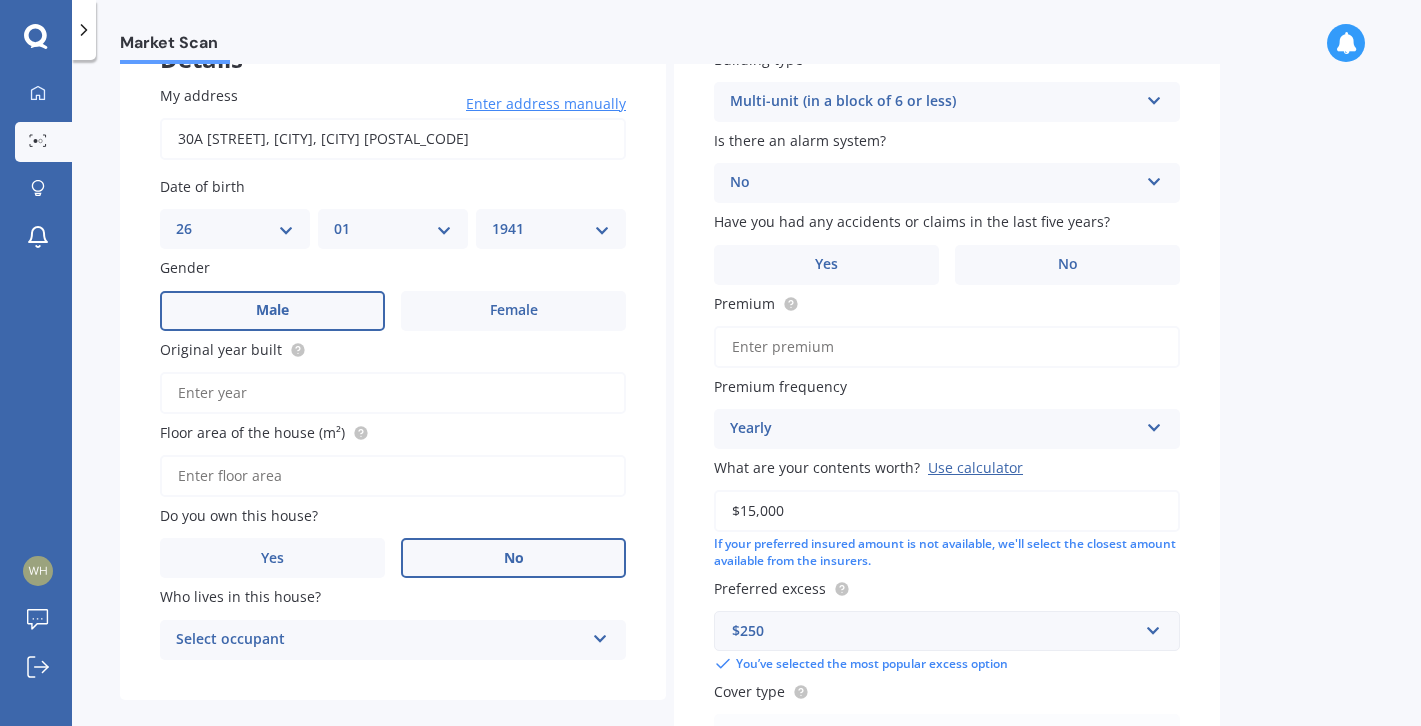 click at bounding box center [600, 635] 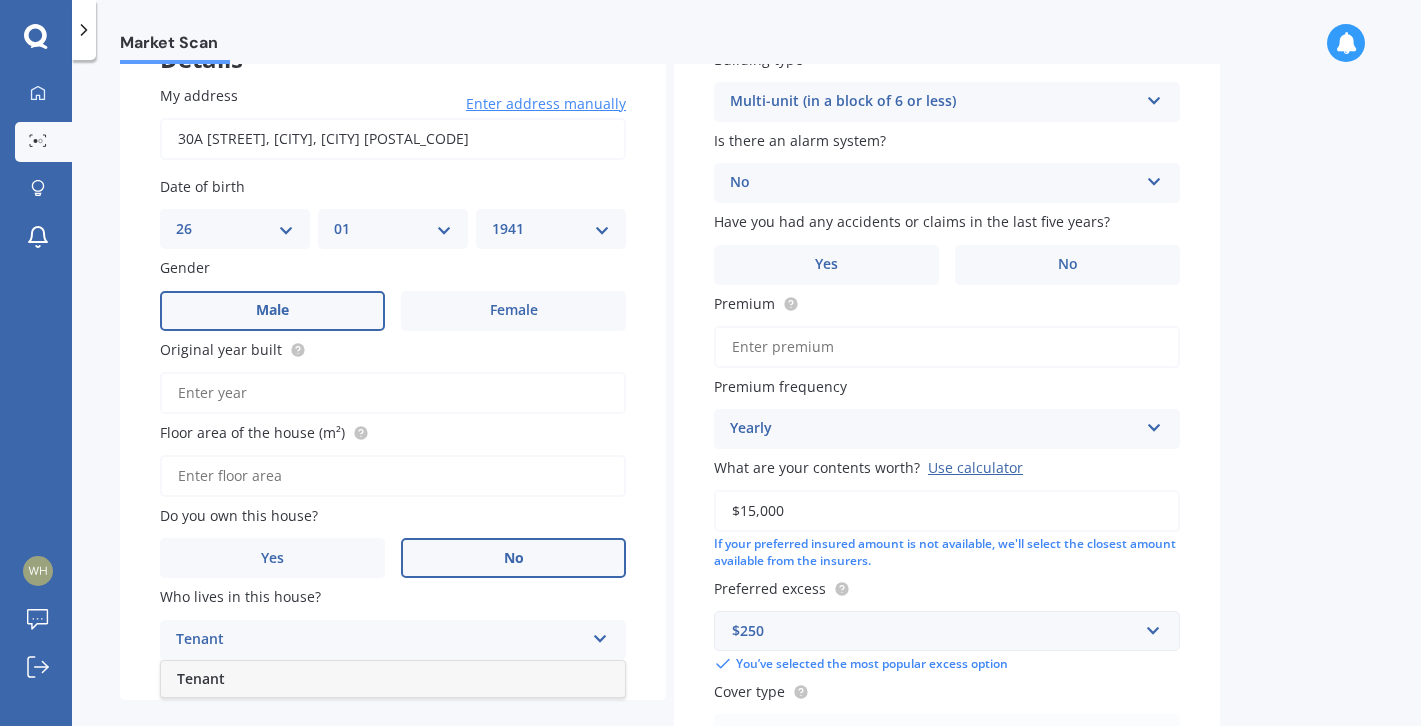 click on "Tenant" at bounding box center (393, 679) 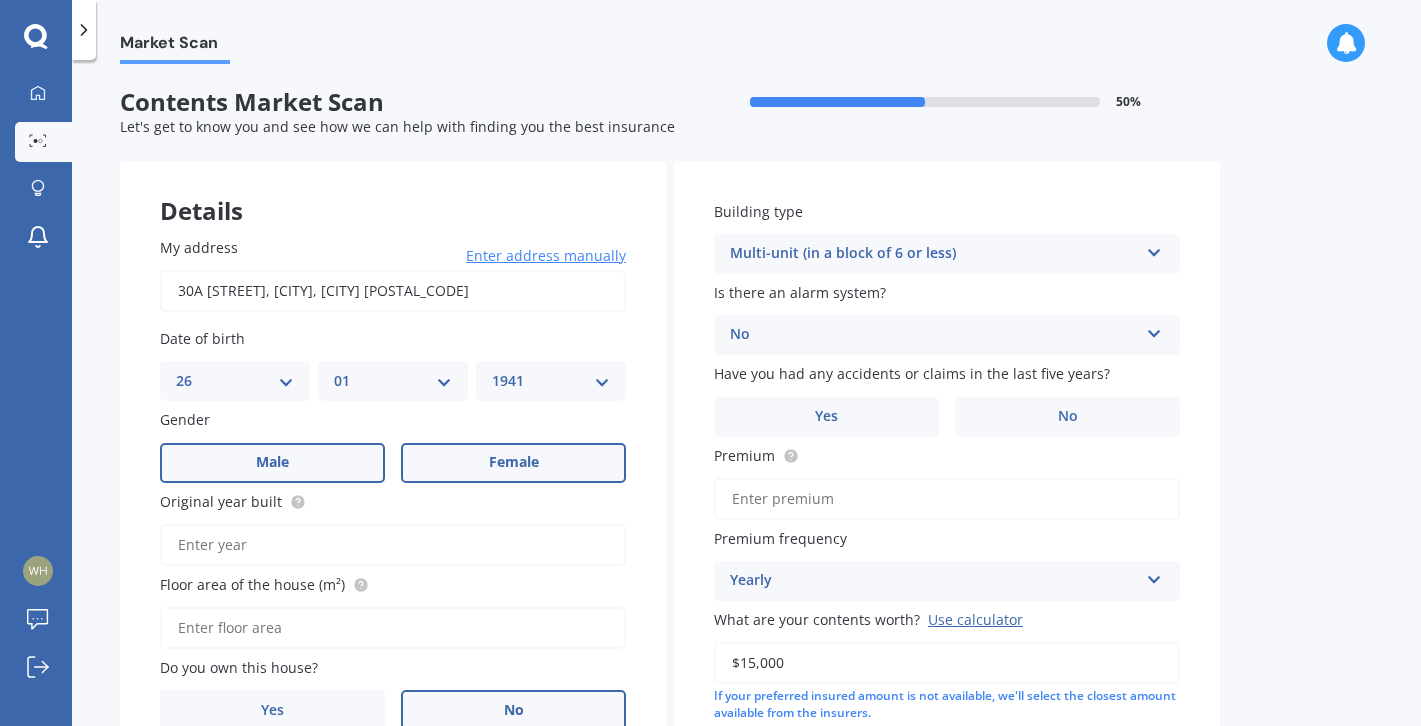 scroll, scrollTop: 0, scrollLeft: 0, axis: both 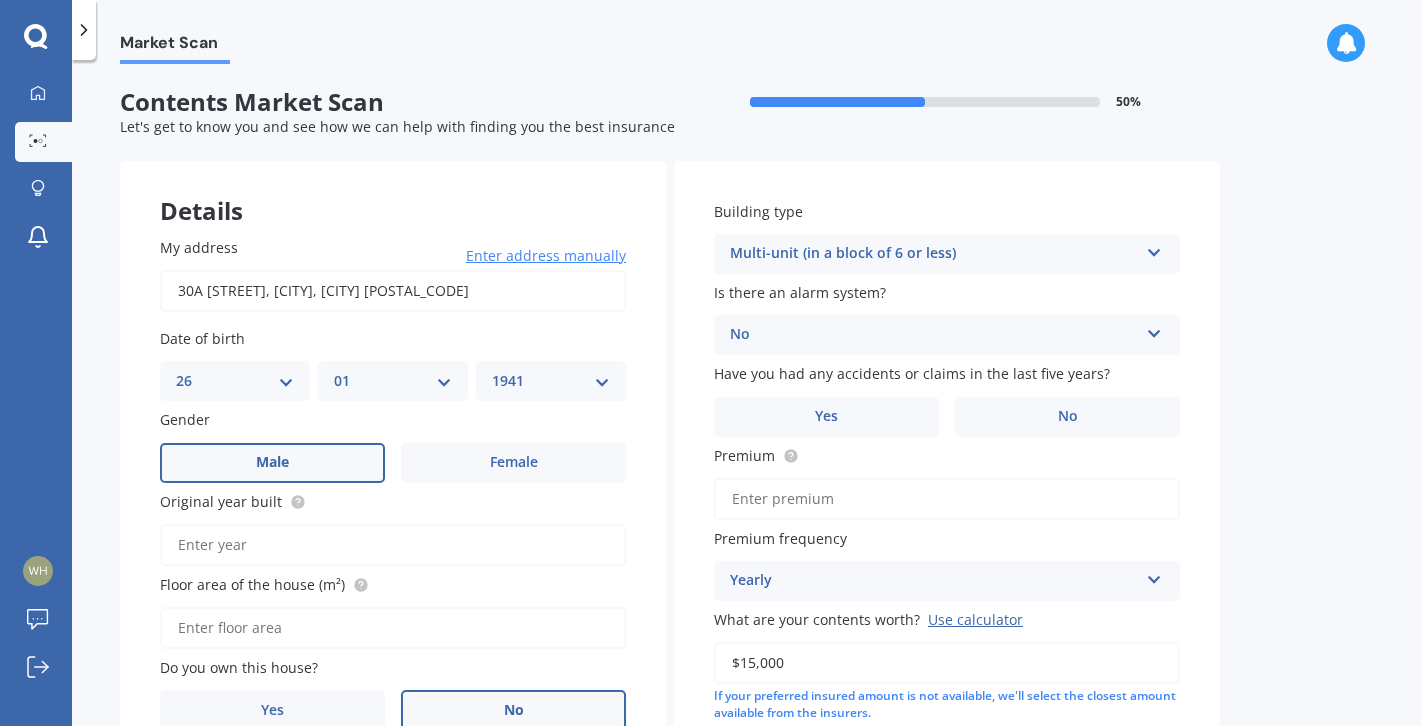click at bounding box center (1154, 249) 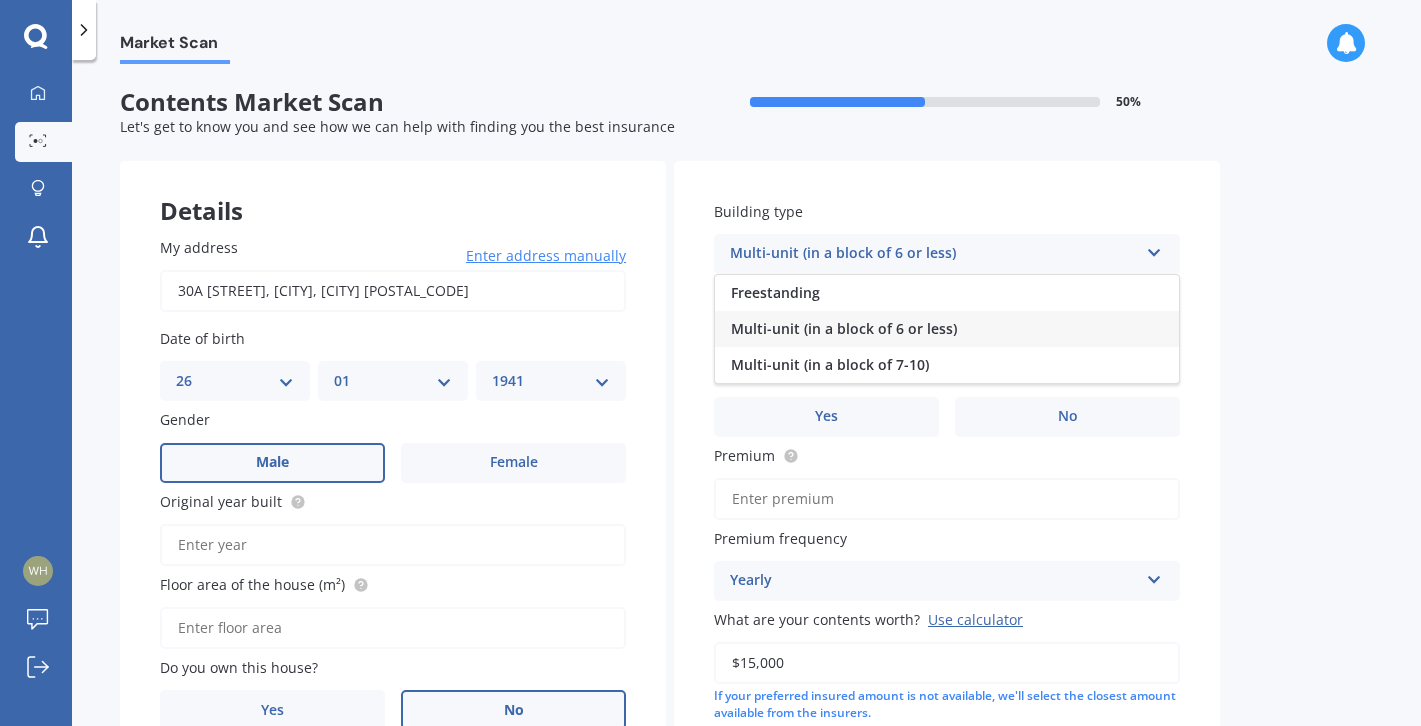 click on "Multi-unit (in a block of 6 or less)" at bounding box center [947, 329] 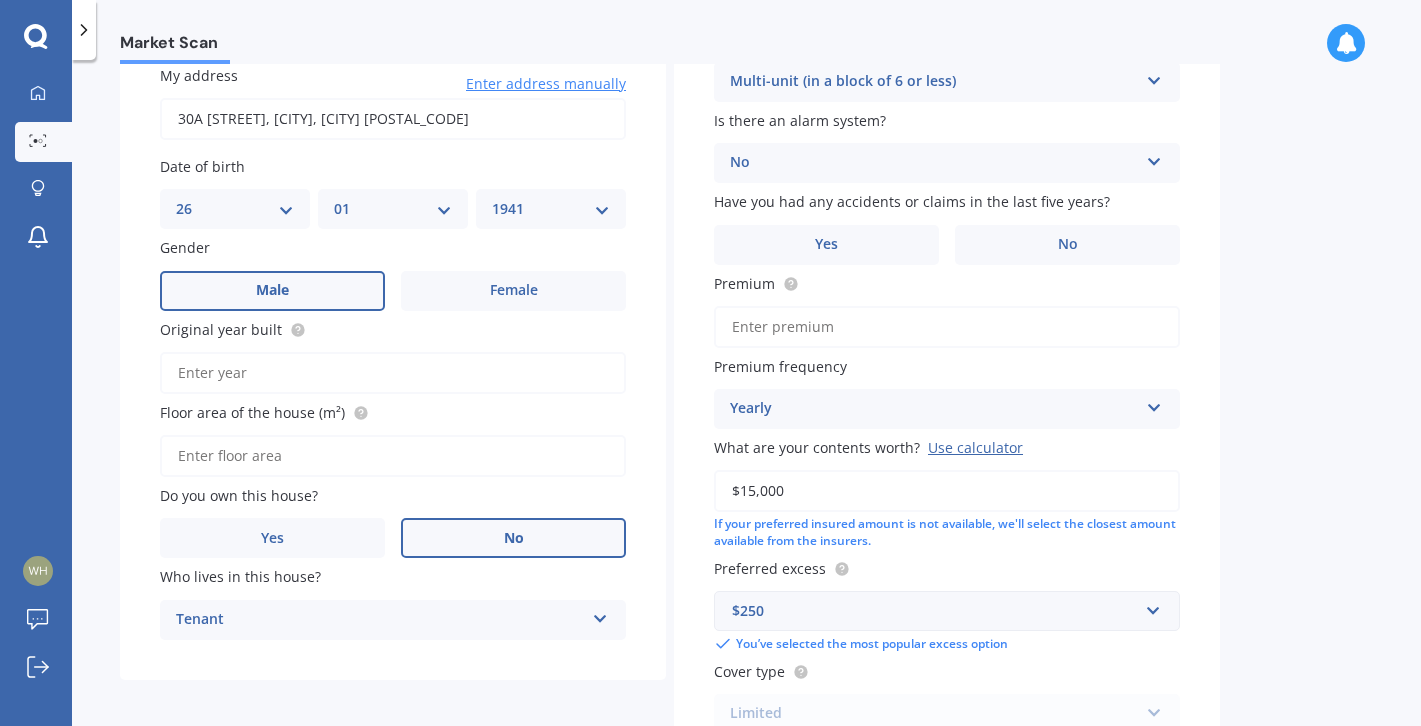 scroll, scrollTop: 176, scrollLeft: 0, axis: vertical 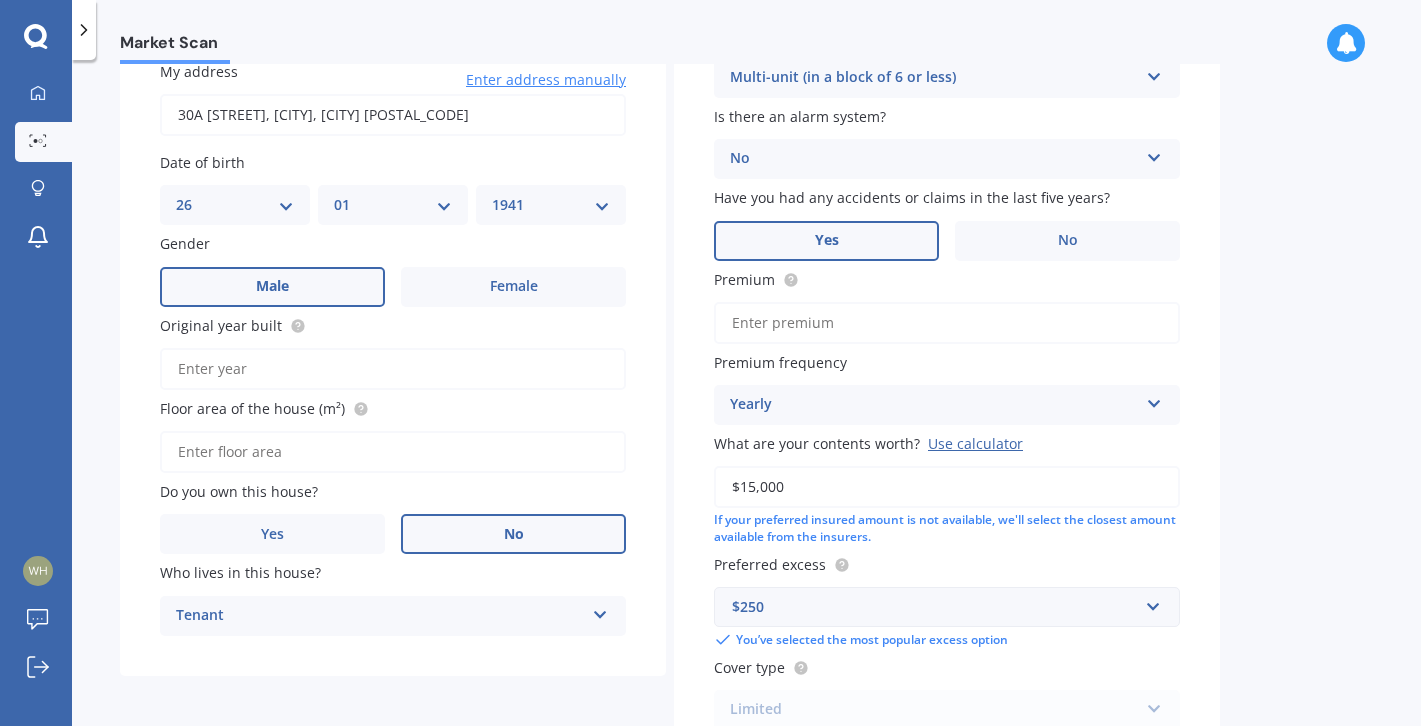 click on "Yes" at bounding box center [826, 241] 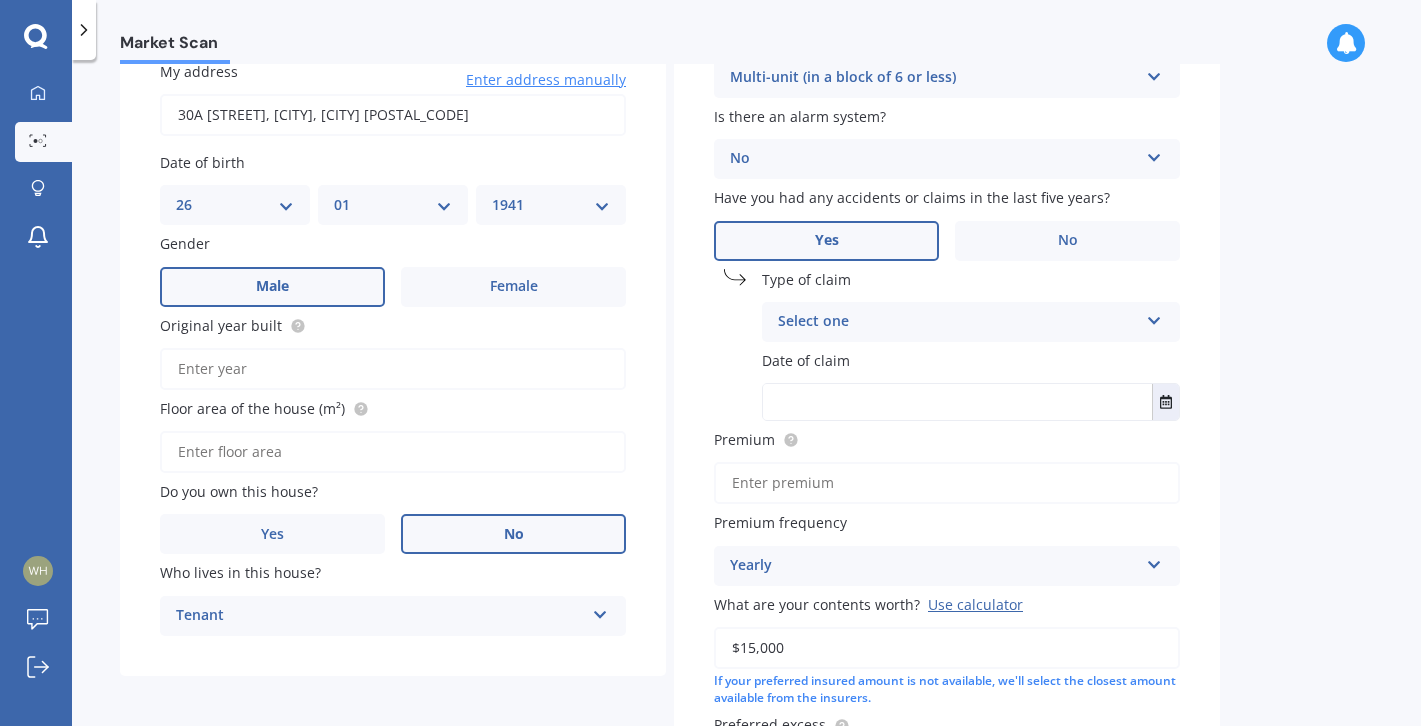 click at bounding box center (1154, 317) 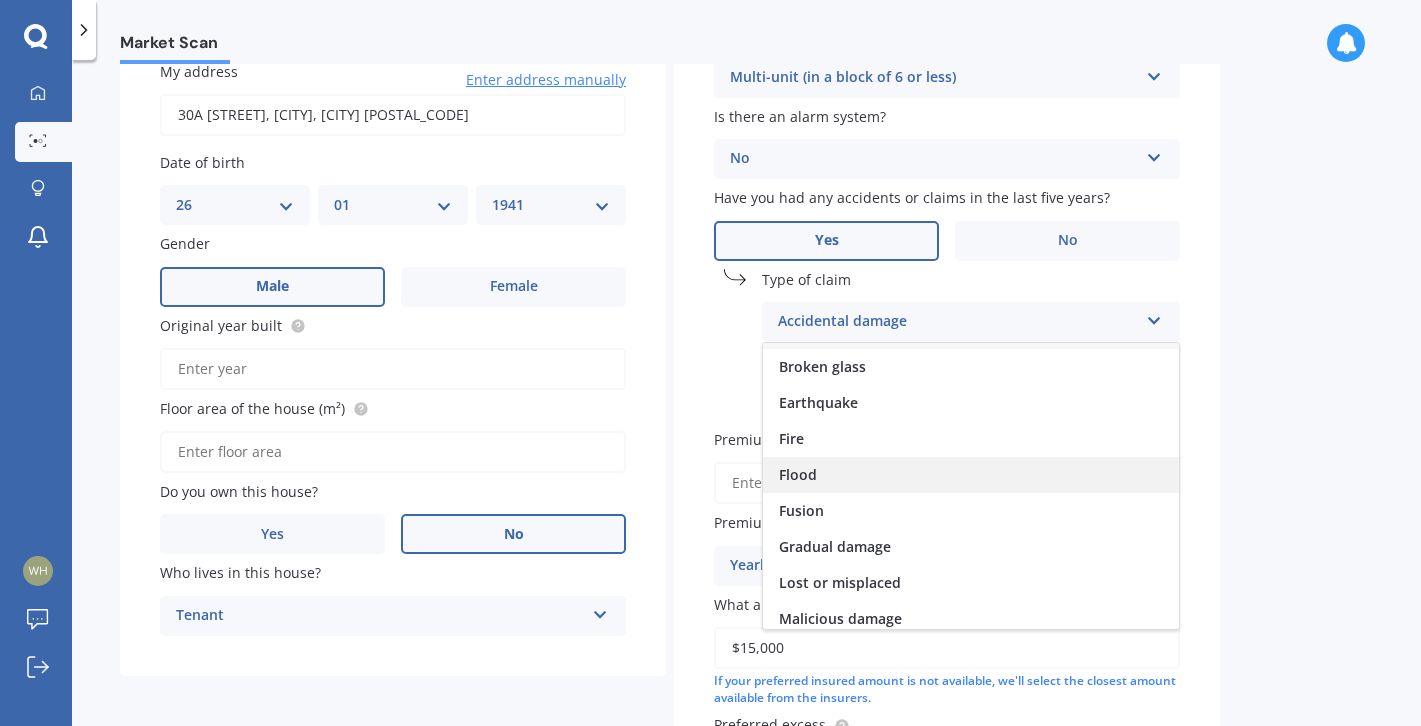 scroll, scrollTop: 31, scrollLeft: 0, axis: vertical 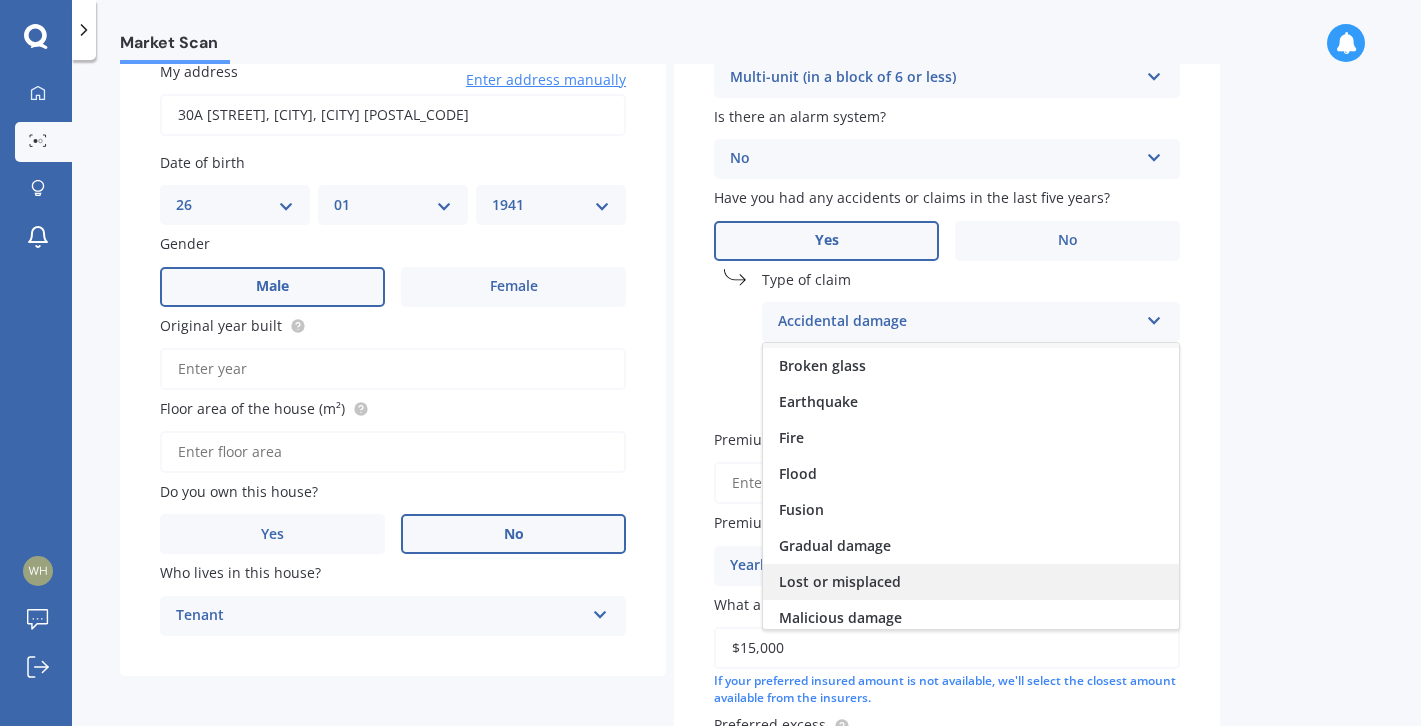 click on "Lost or misplaced" at bounding box center [971, 582] 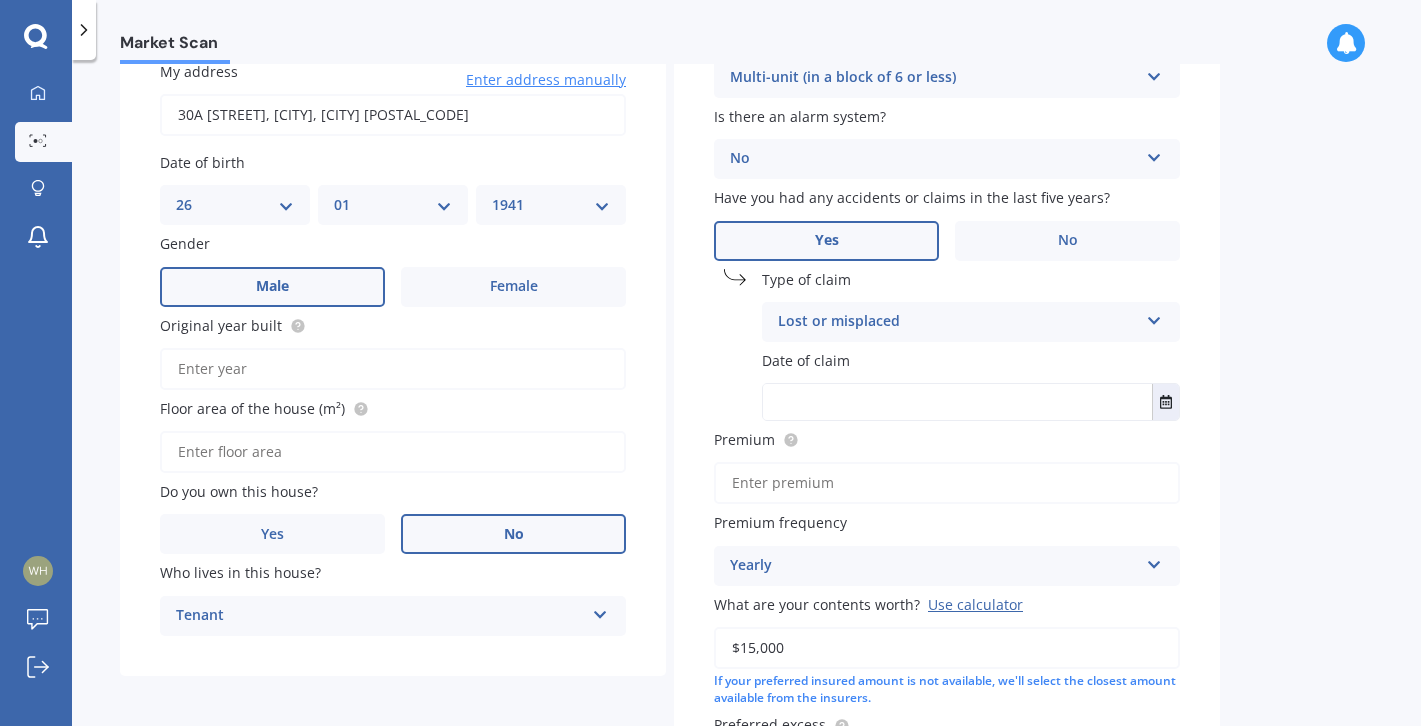 click at bounding box center (957, 402) 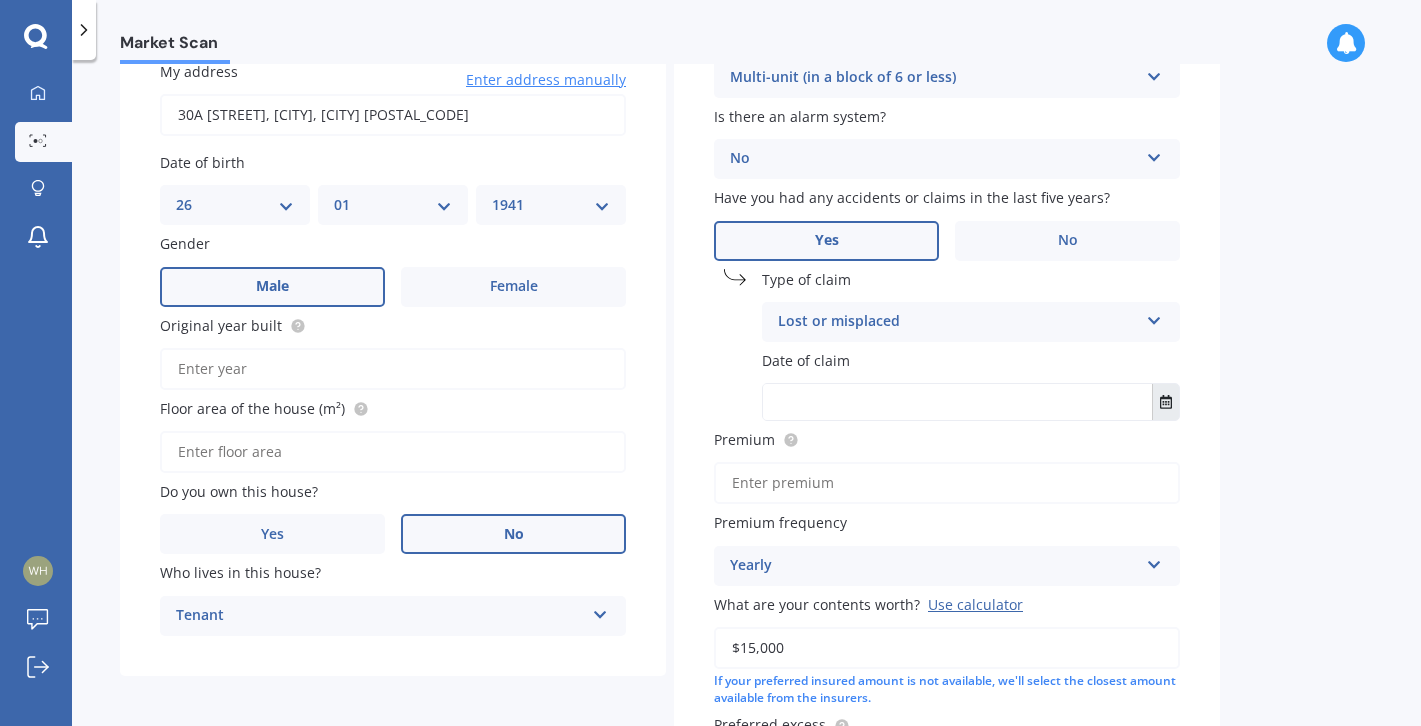 click 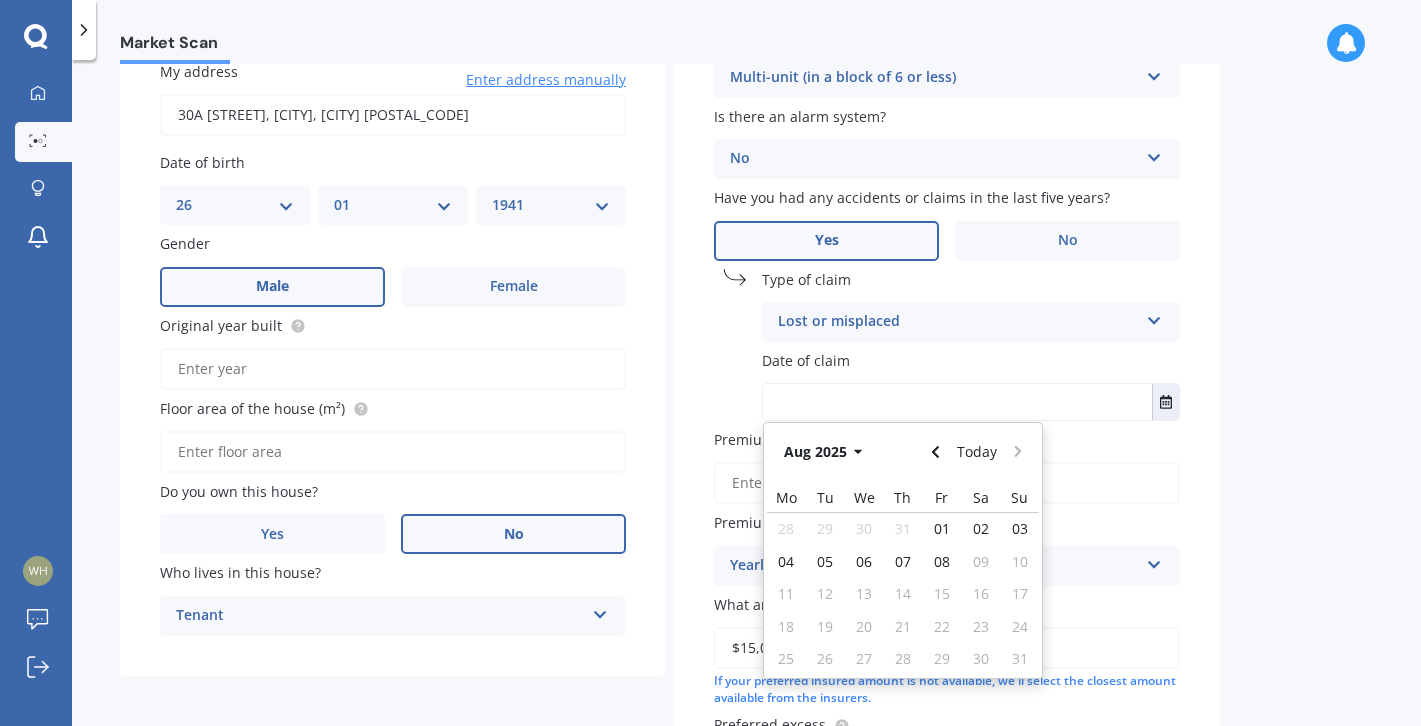 click on "Aug 2025   Today" at bounding box center [903, 452] 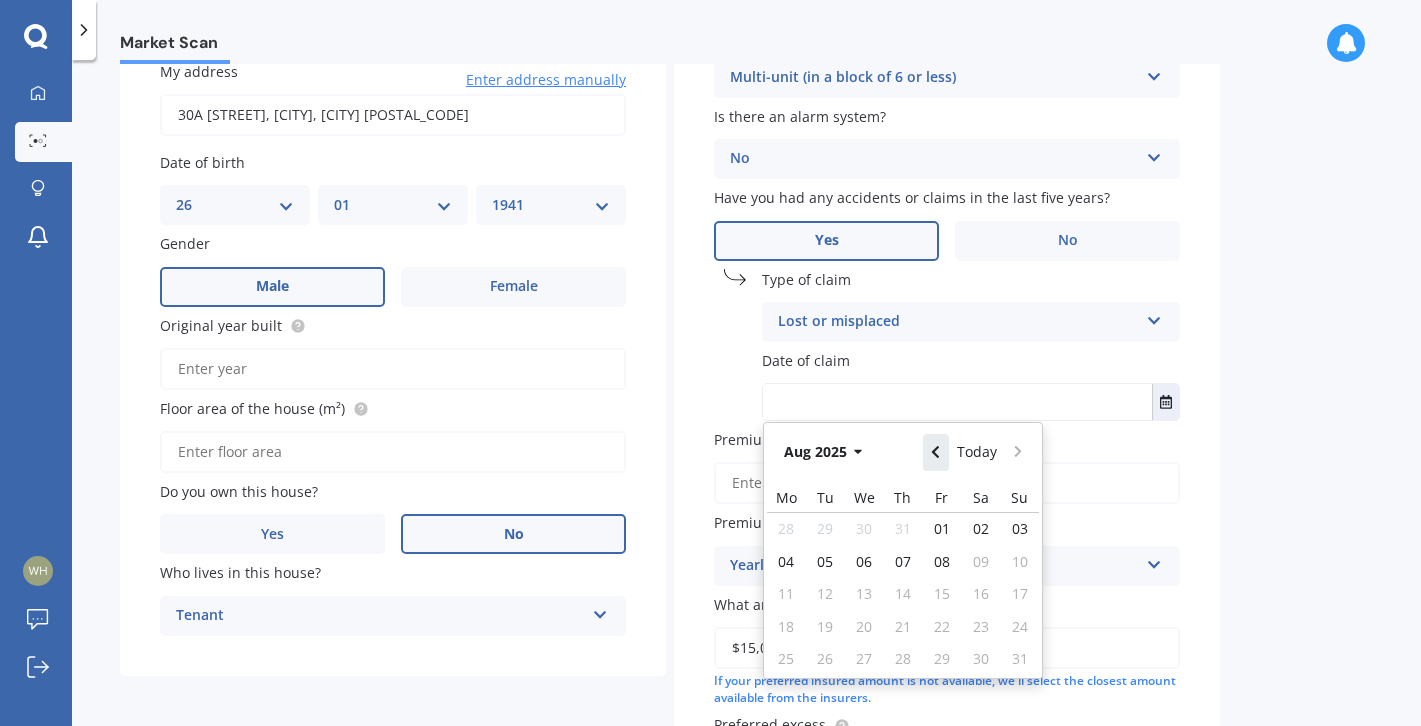 click at bounding box center [936, 452] 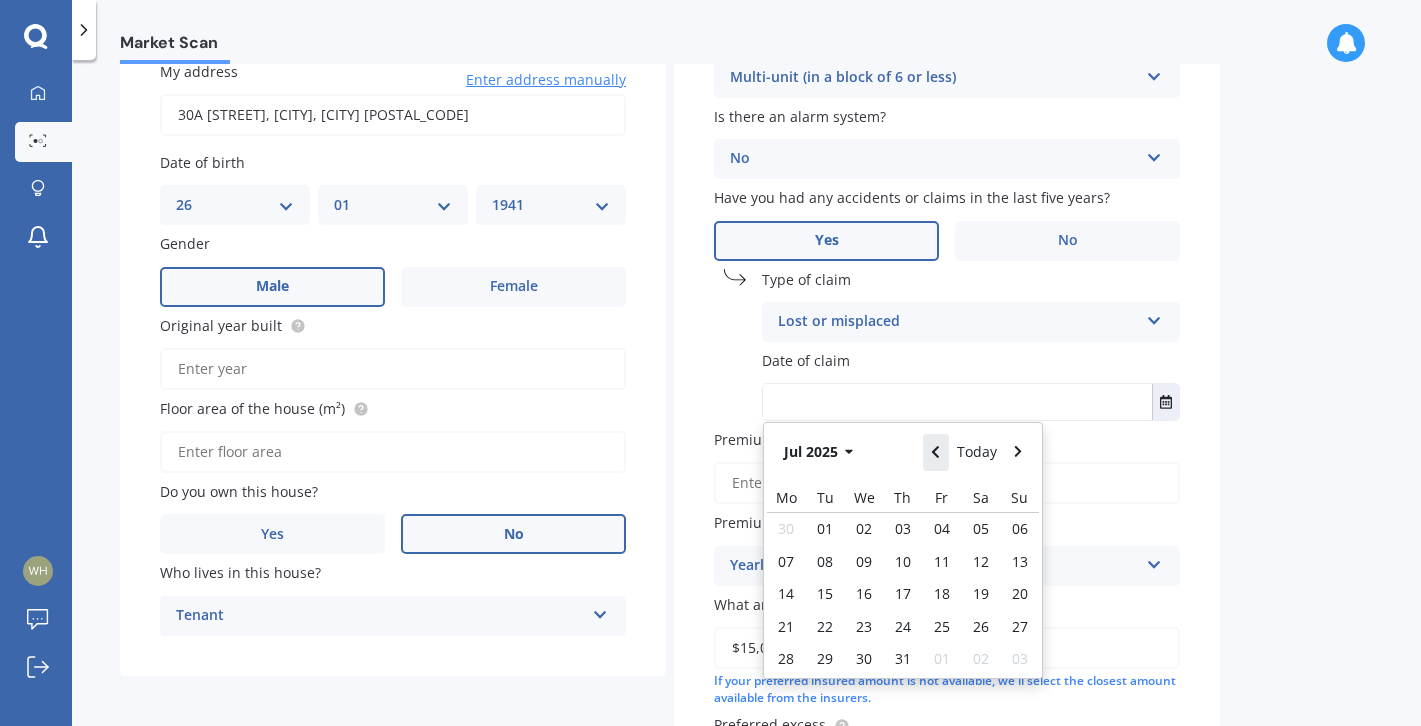 click at bounding box center (936, 452) 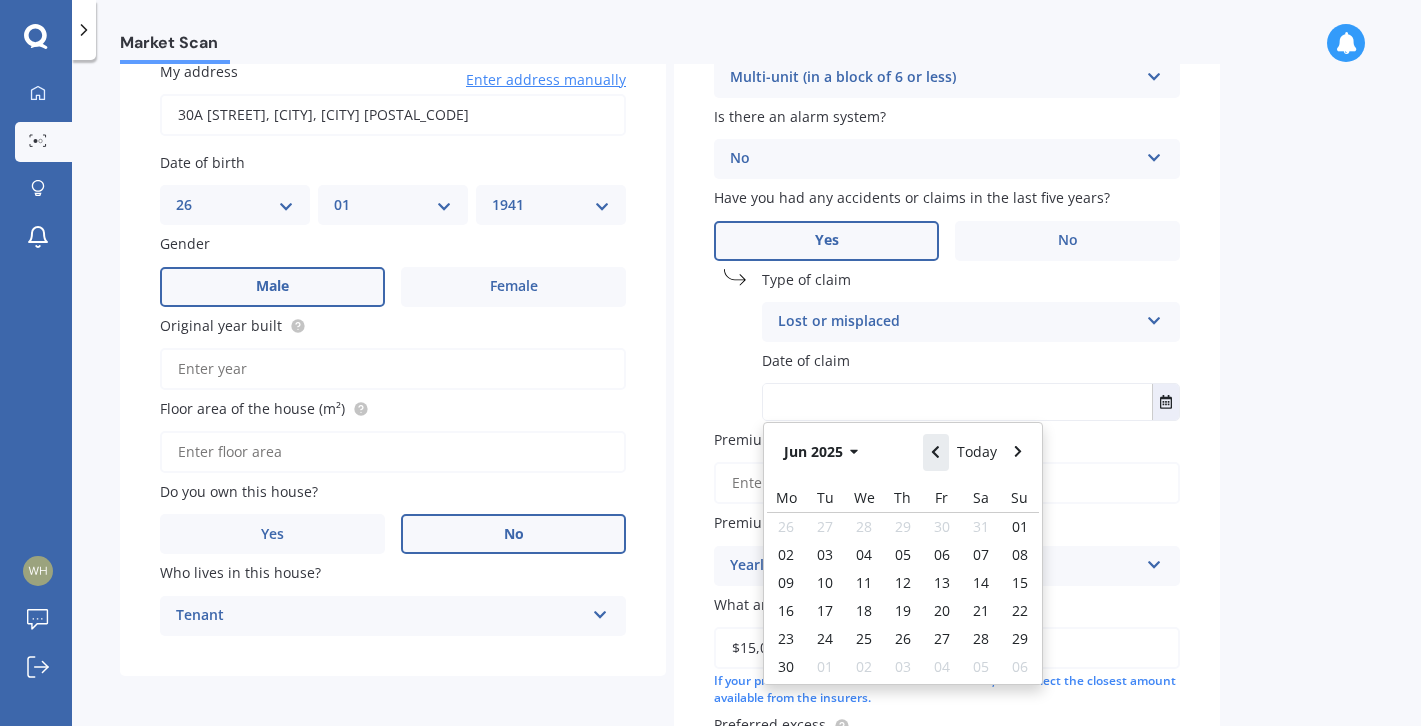 click at bounding box center (936, 452) 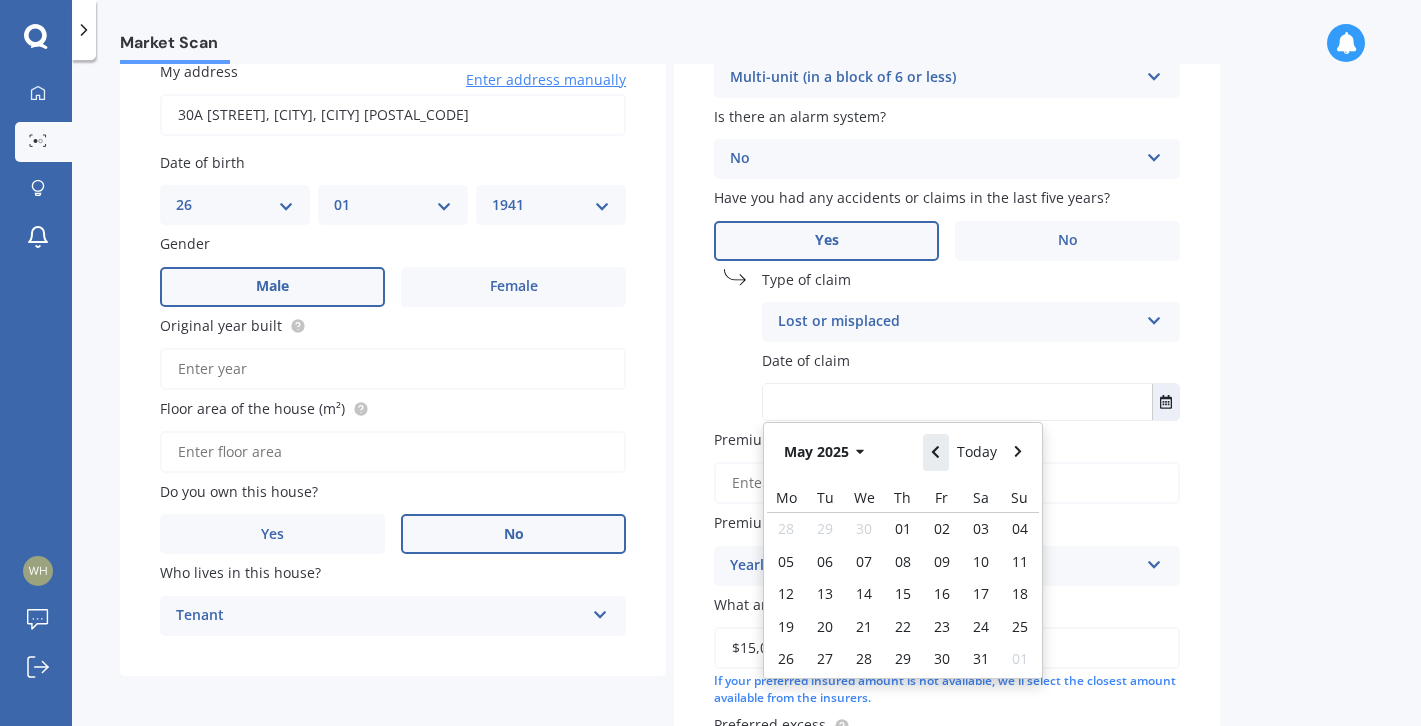 click at bounding box center [936, 452] 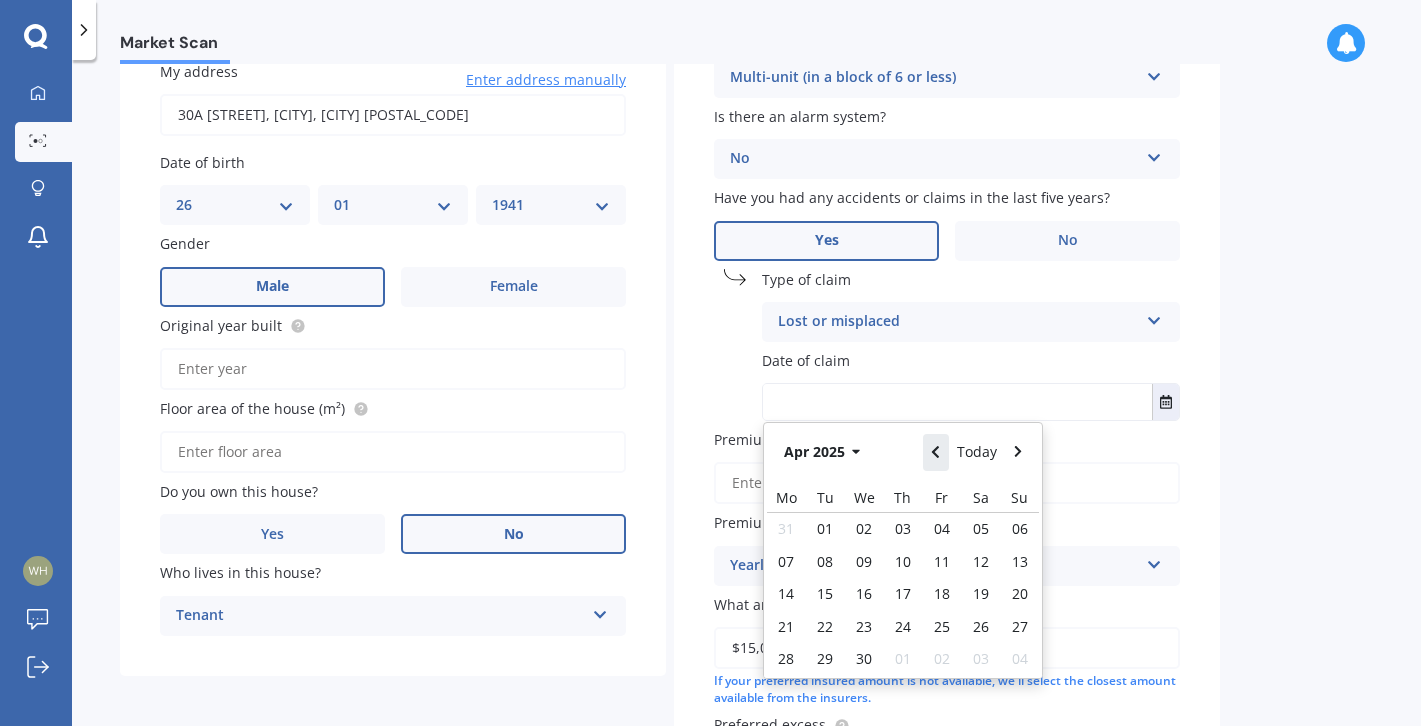 click at bounding box center (936, 452) 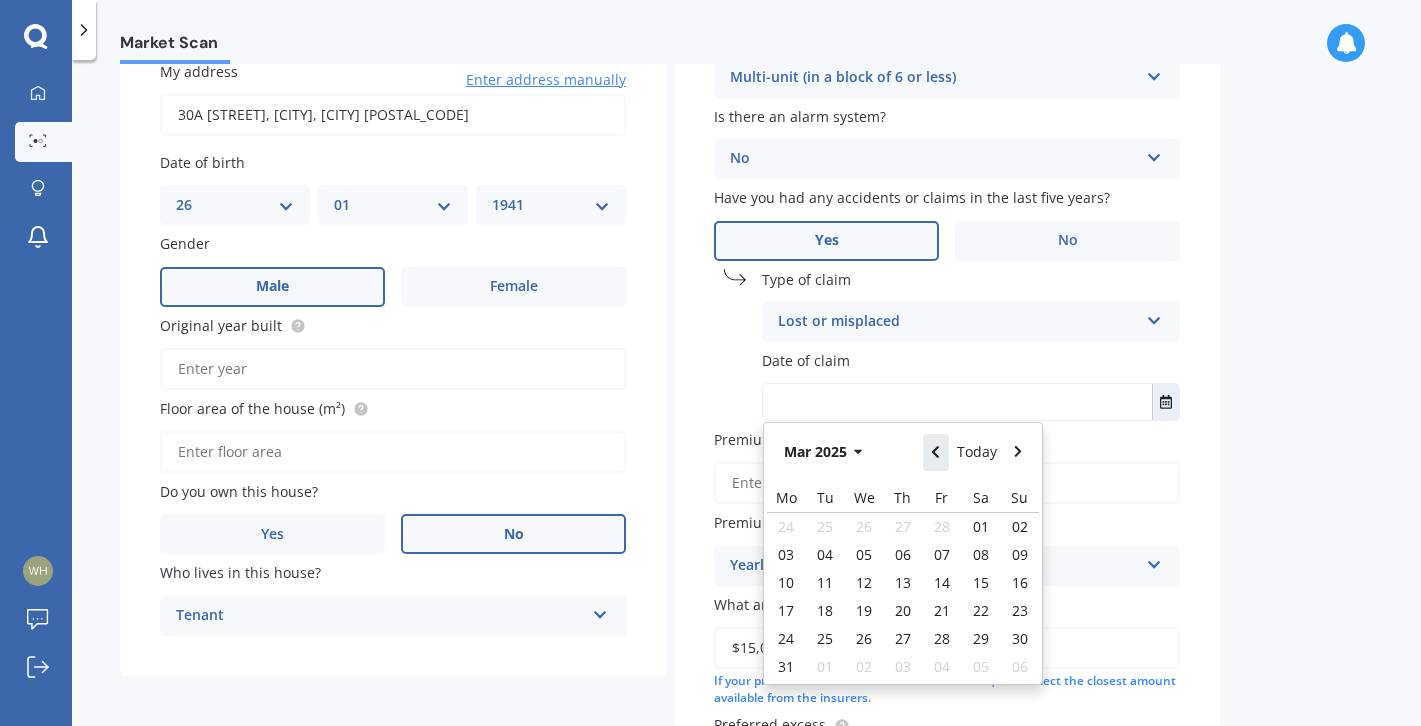 click at bounding box center (936, 452) 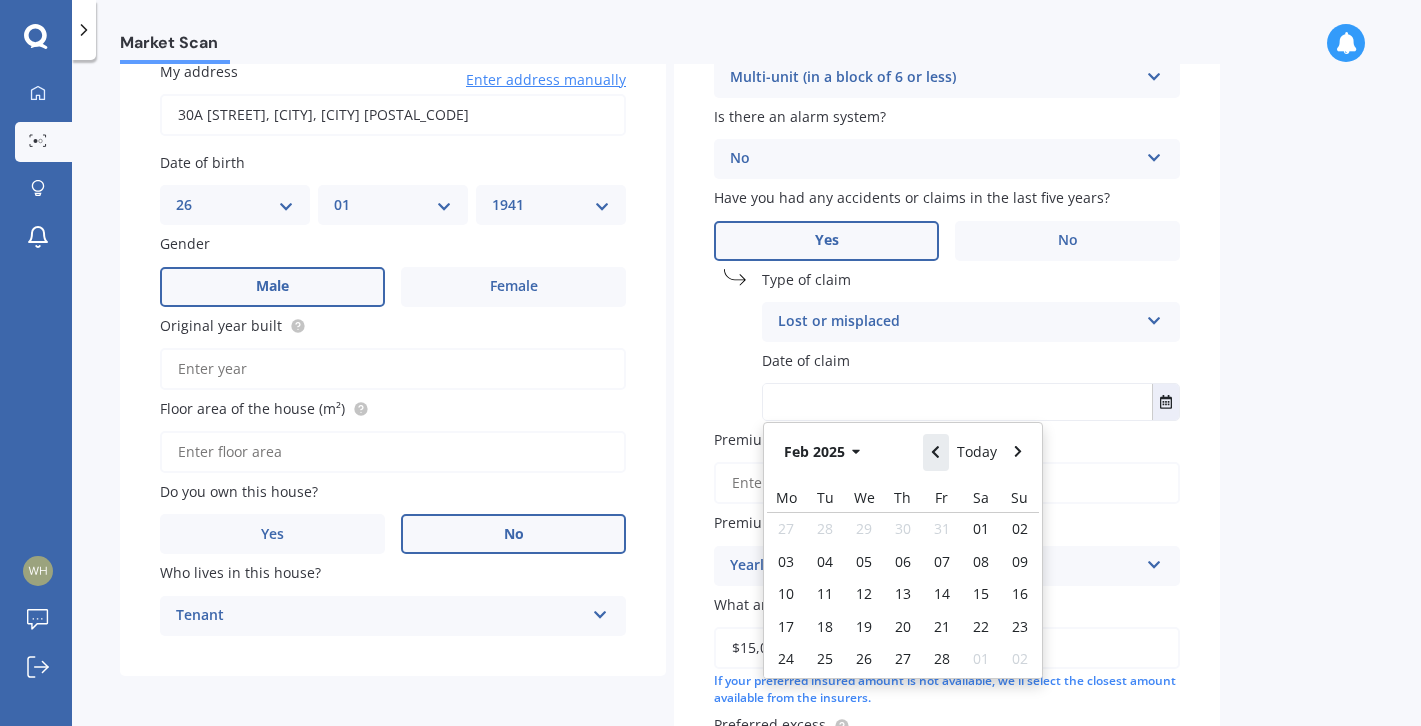 click at bounding box center [936, 452] 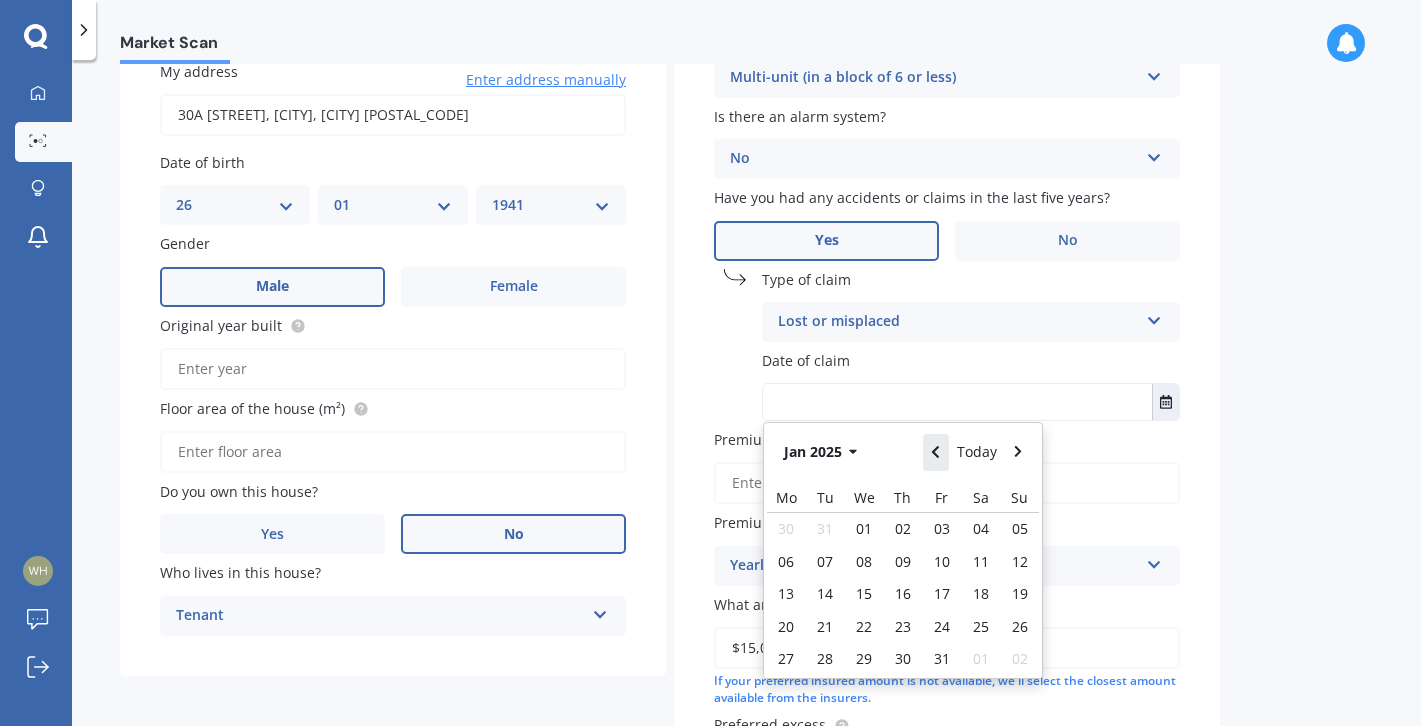click at bounding box center (936, 452) 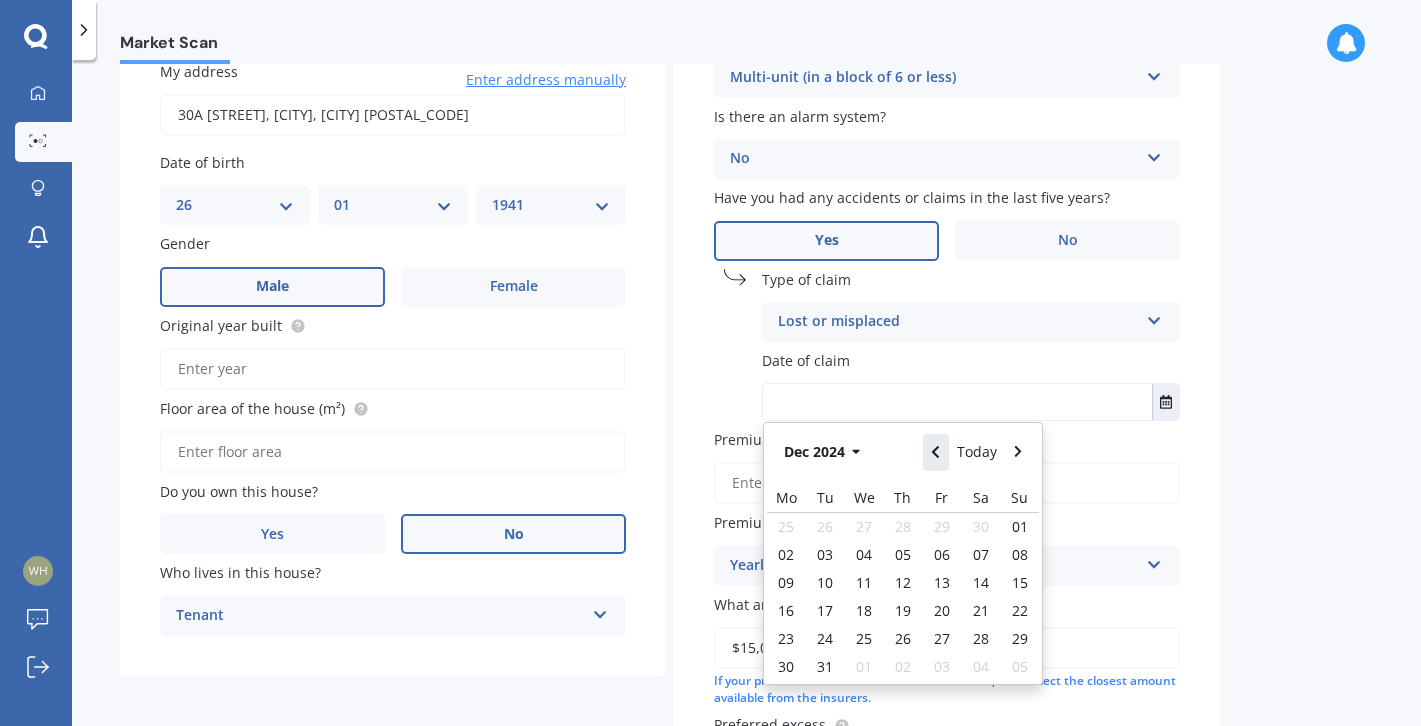 click at bounding box center [936, 452] 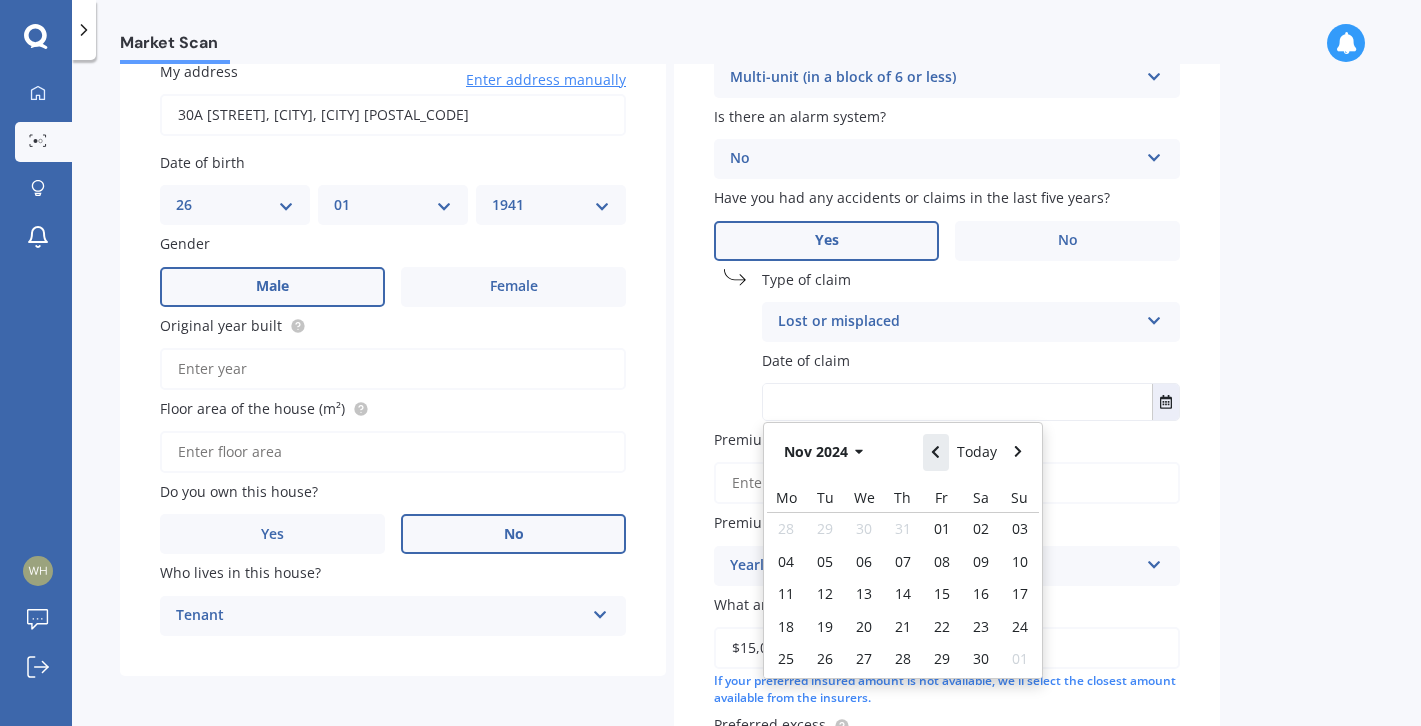 click at bounding box center (936, 452) 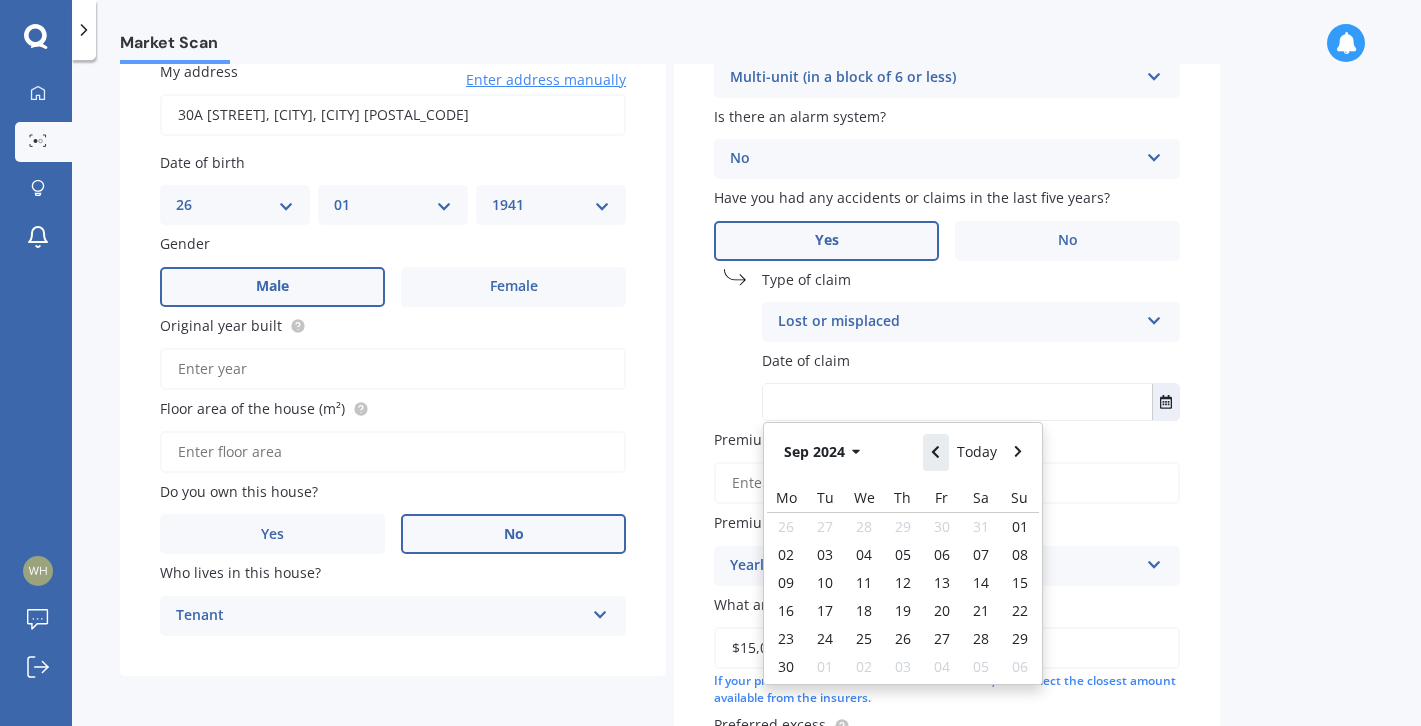 click at bounding box center (936, 452) 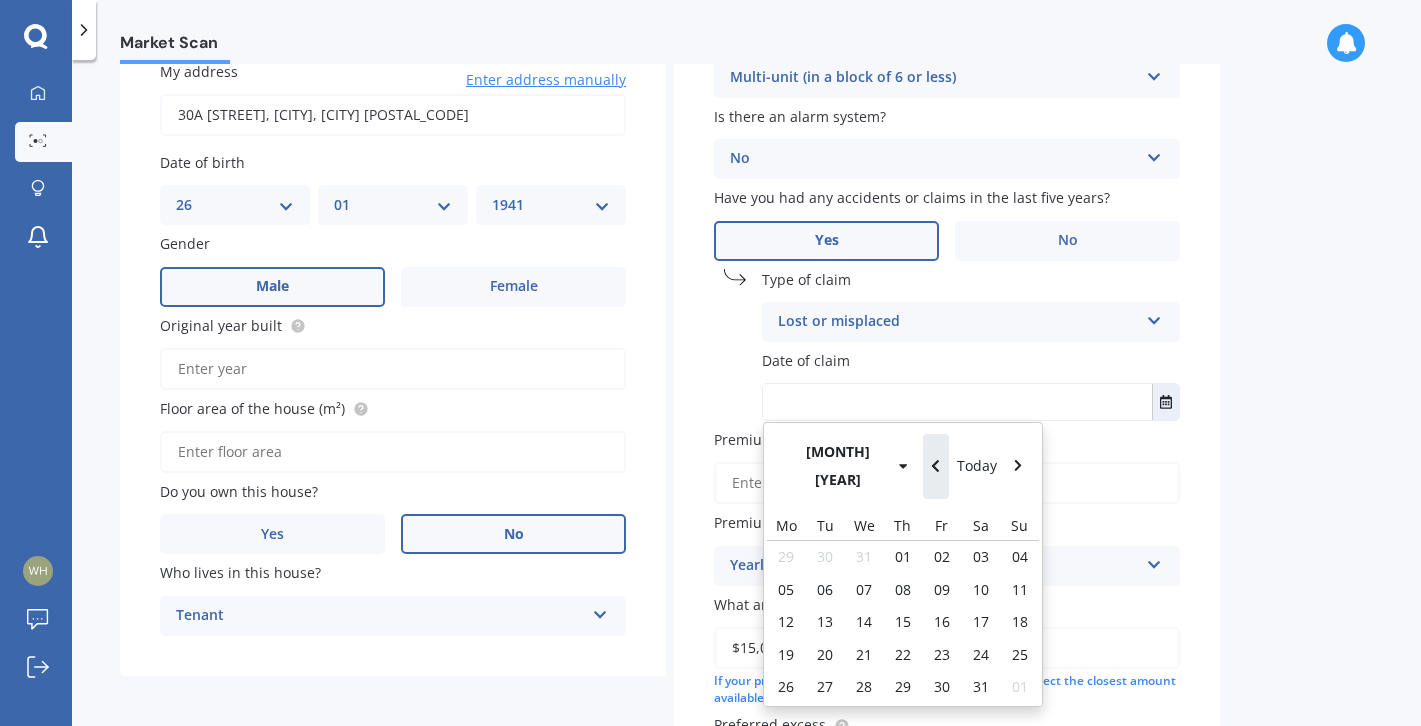 click at bounding box center (936, 466) 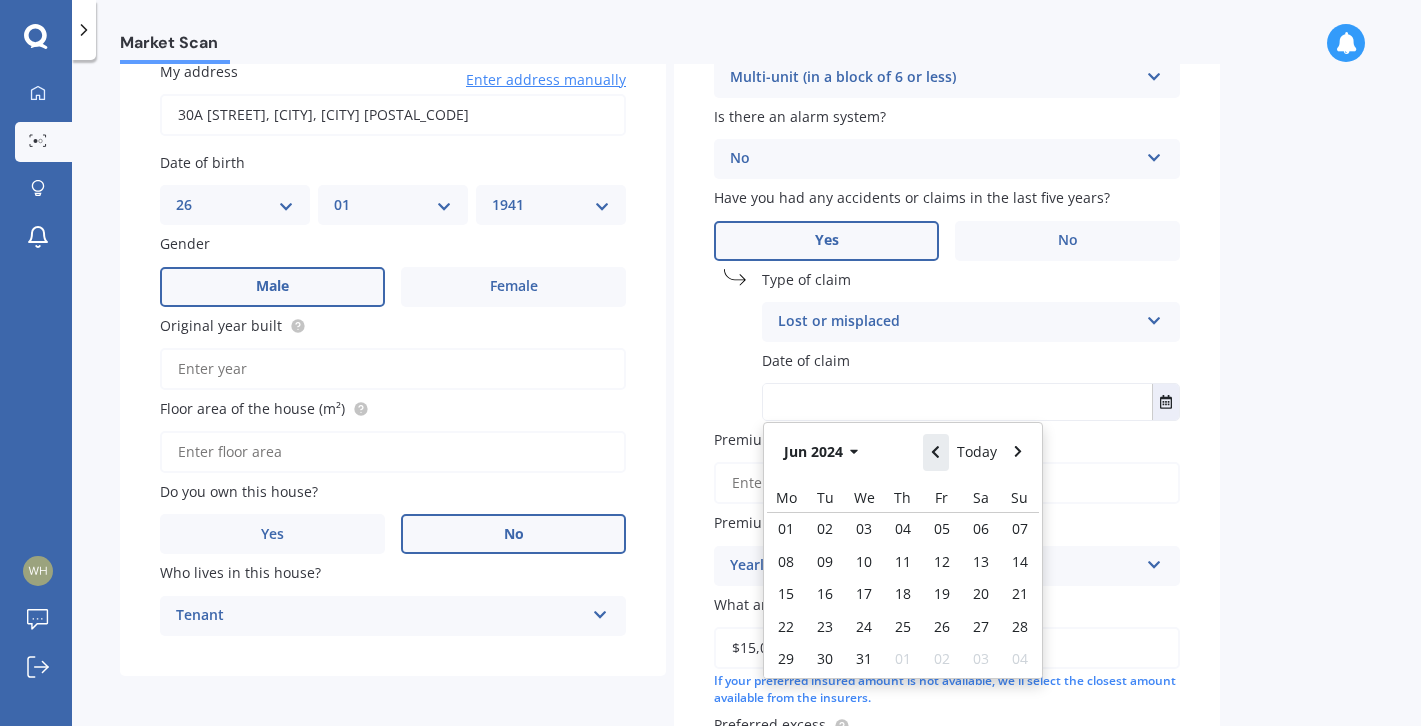 click at bounding box center (936, 452) 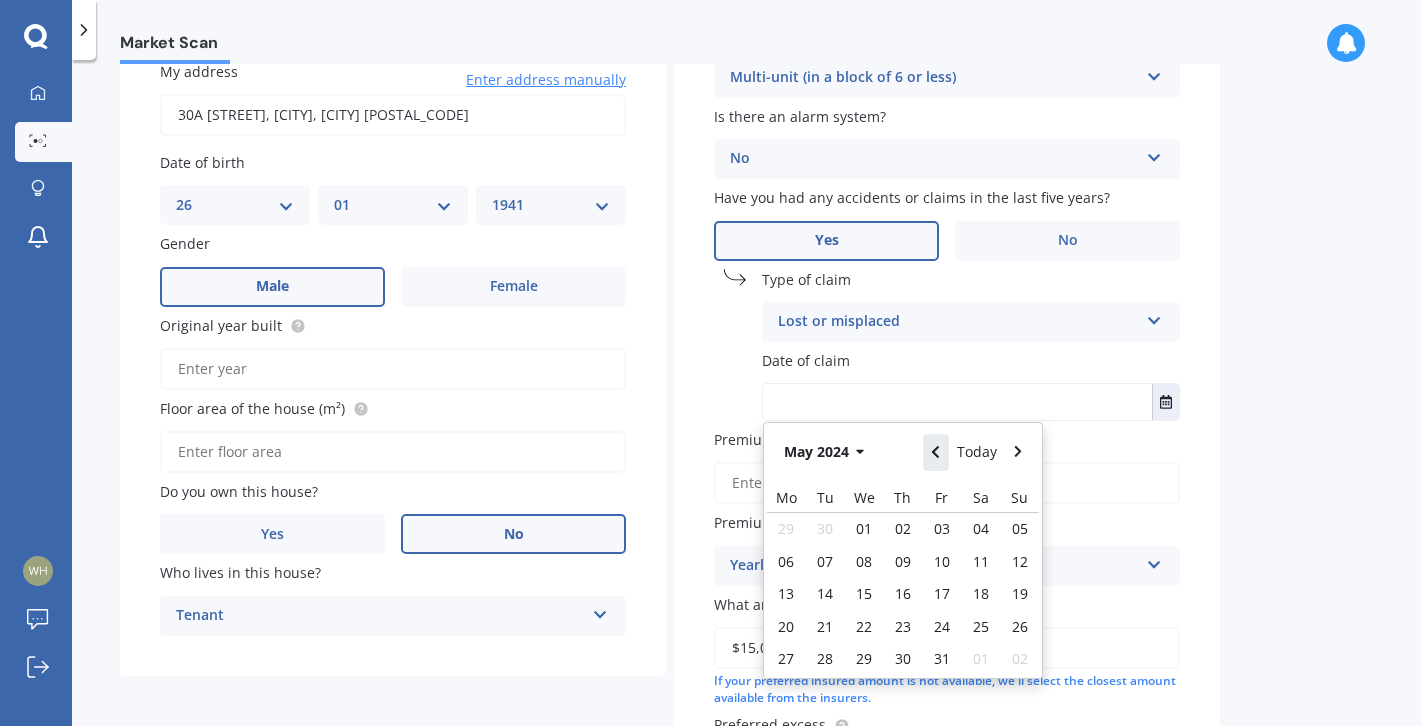 click at bounding box center (936, 452) 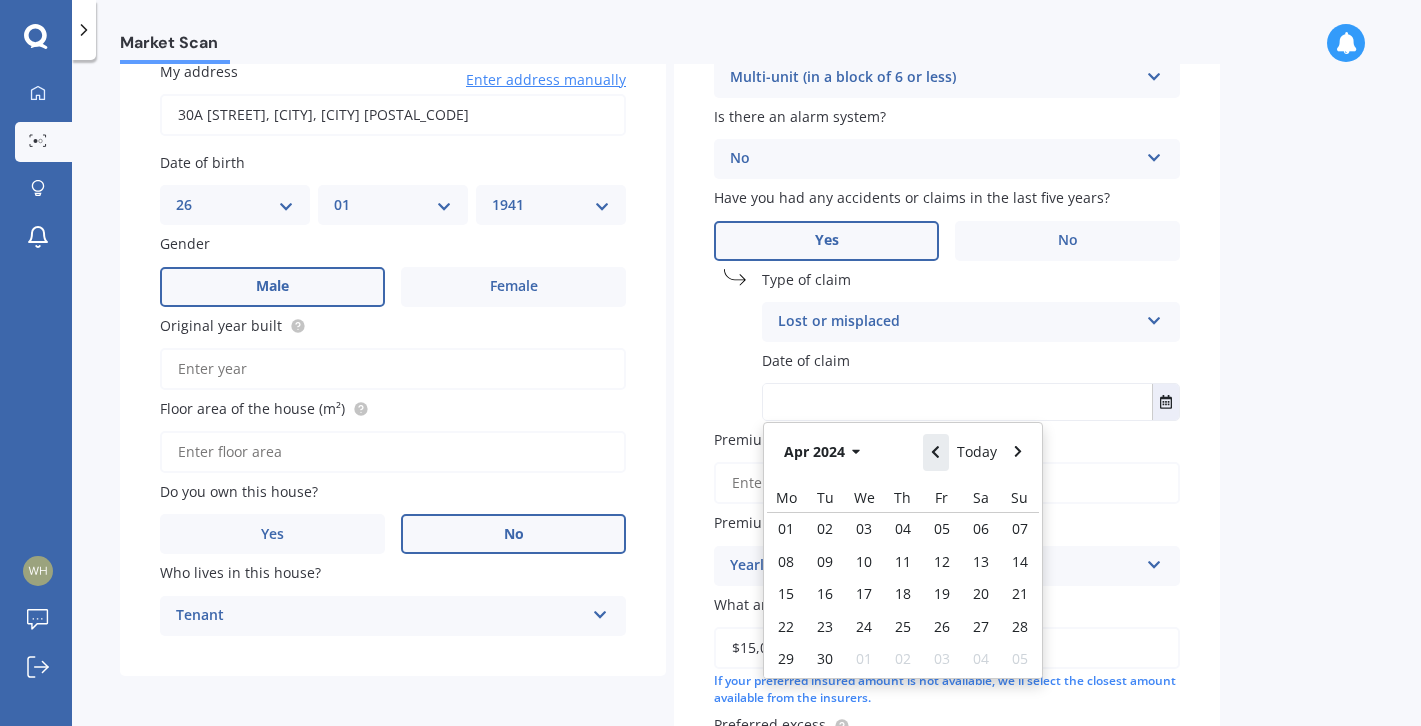 click at bounding box center (936, 452) 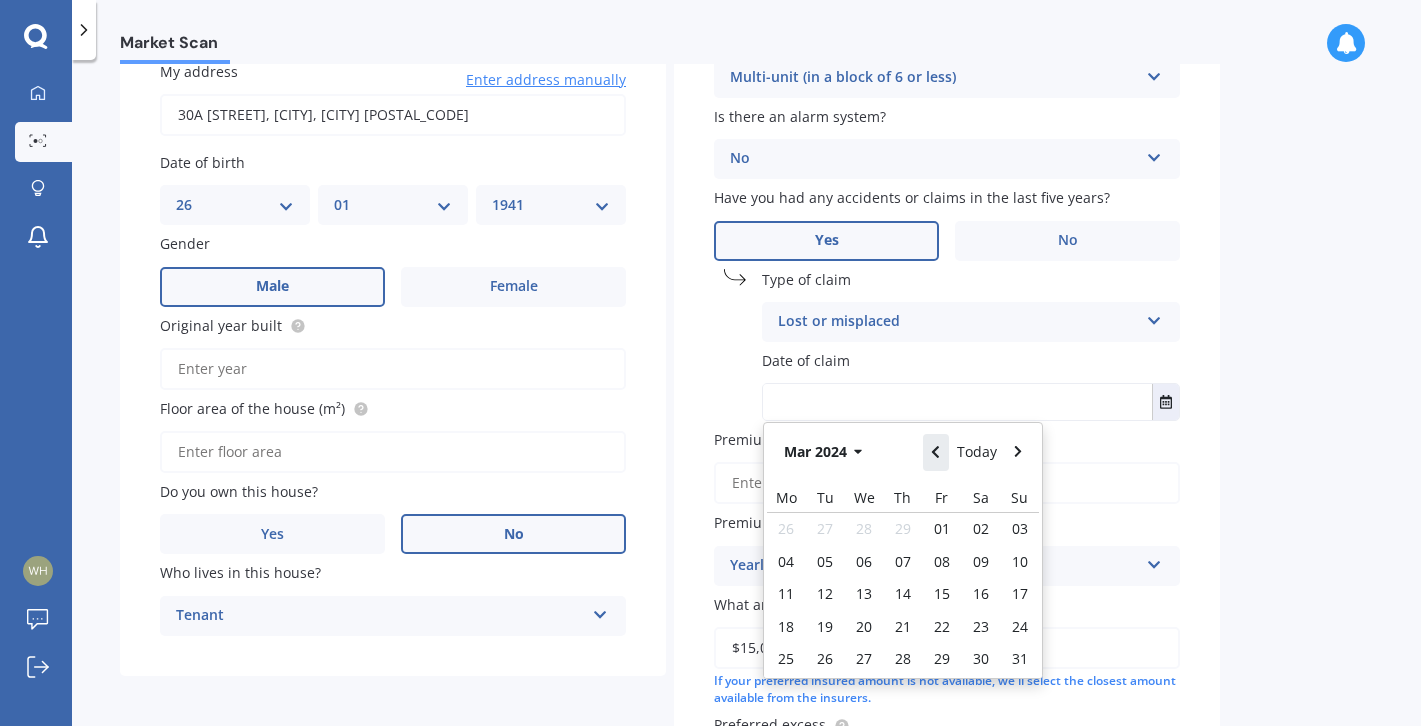 click at bounding box center [936, 452] 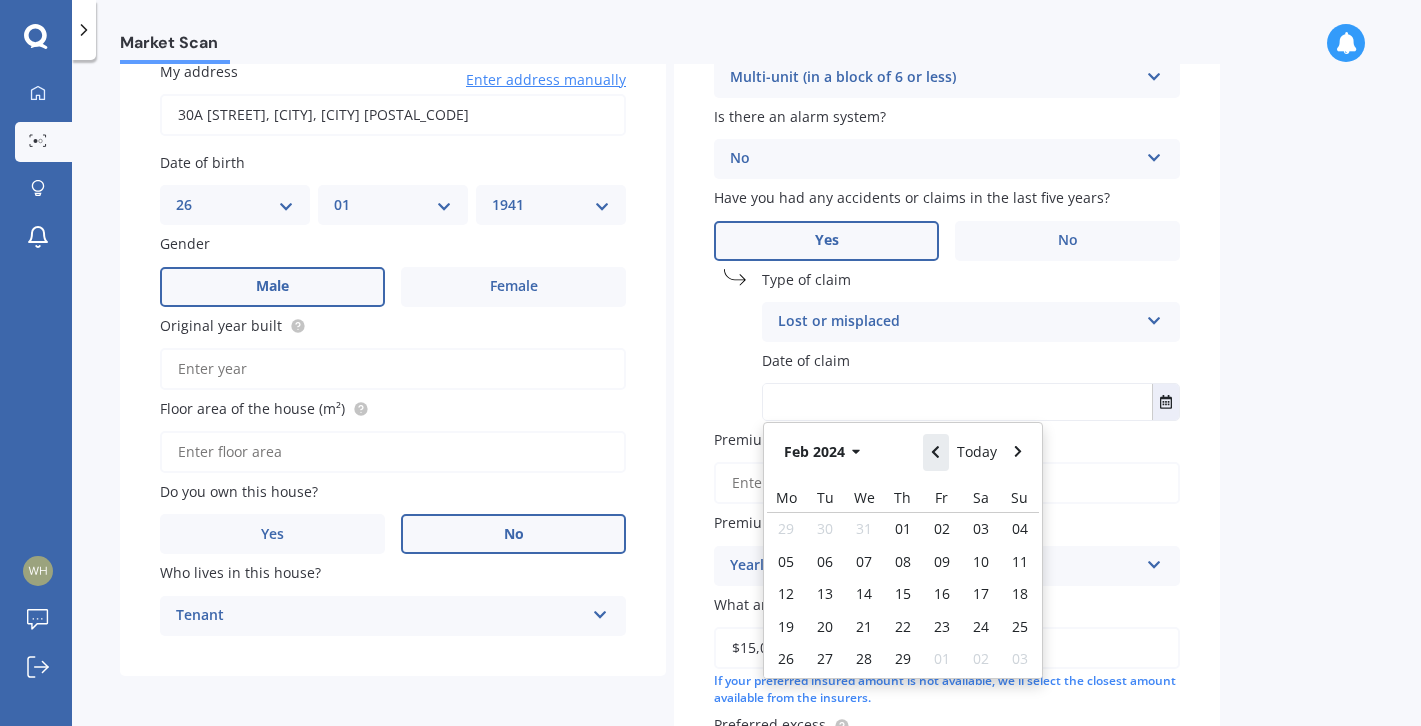 click at bounding box center [936, 452] 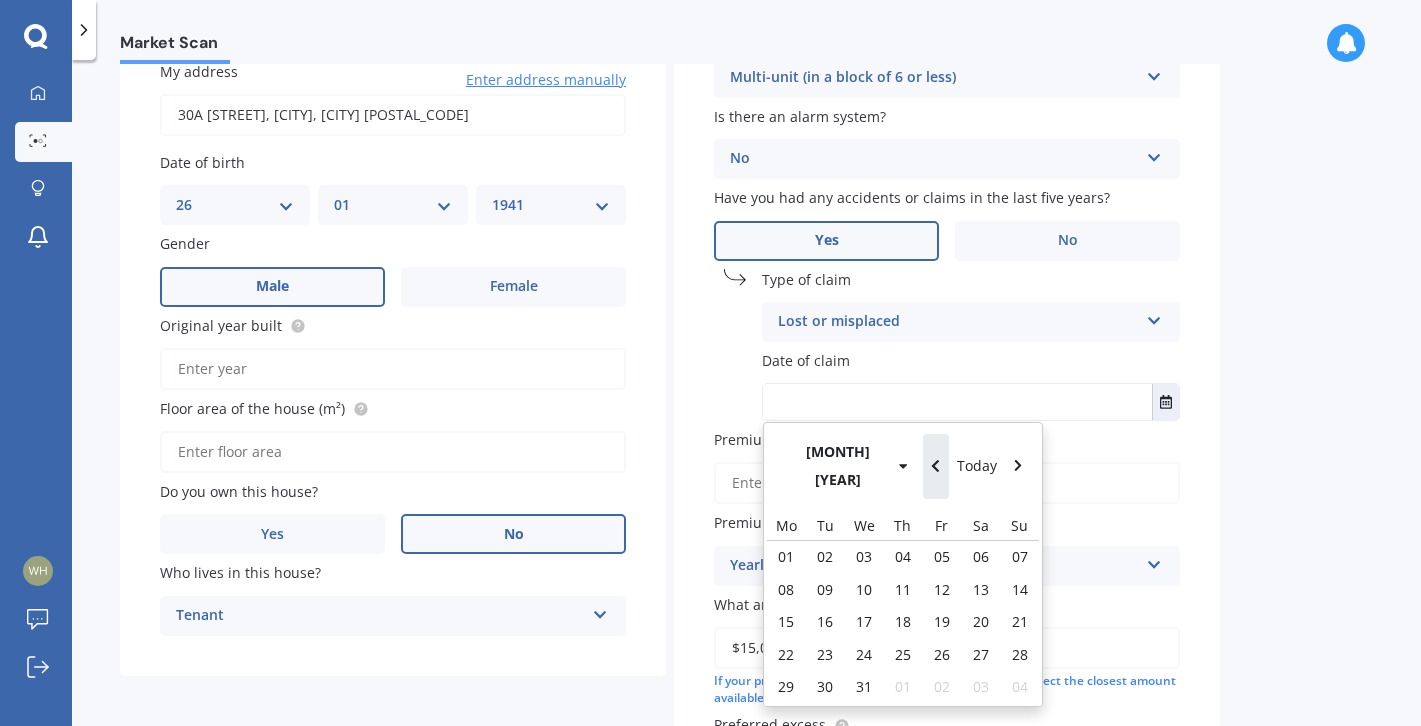 click at bounding box center [936, 466] 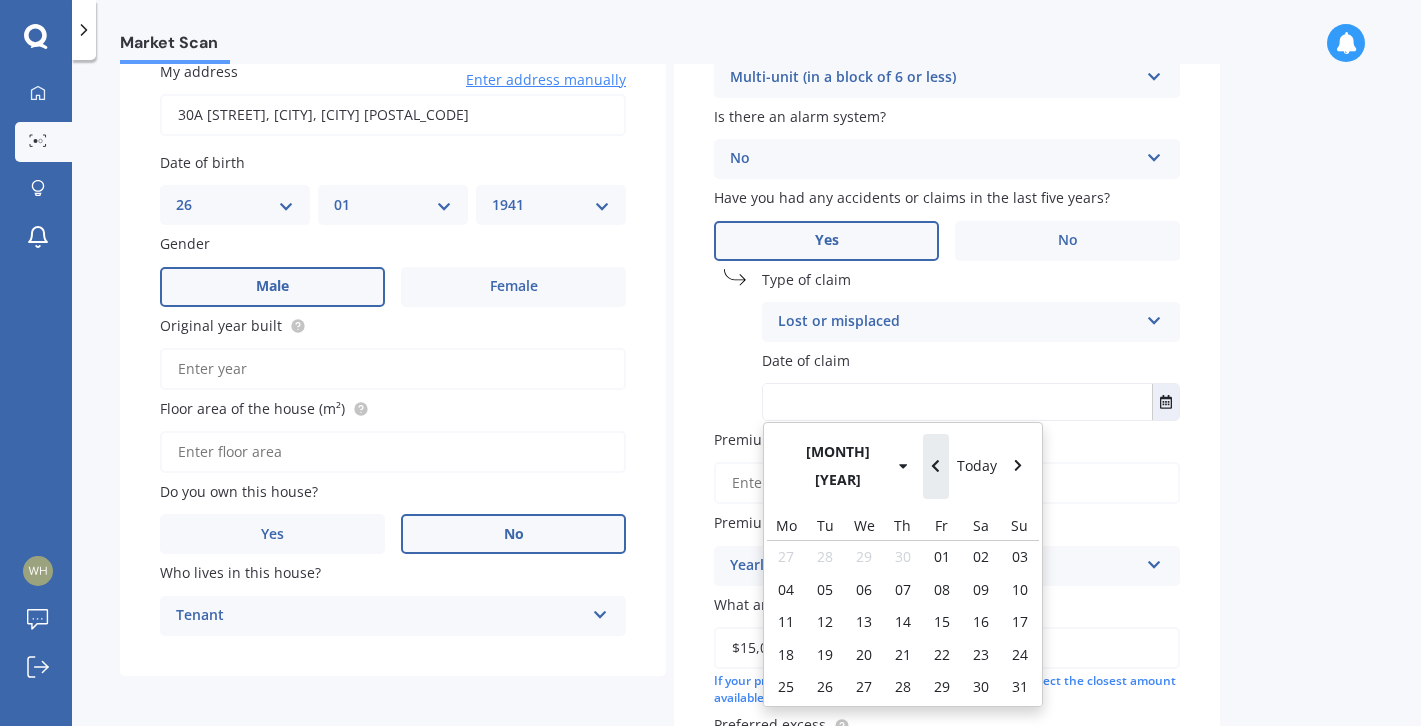 click at bounding box center [936, 466] 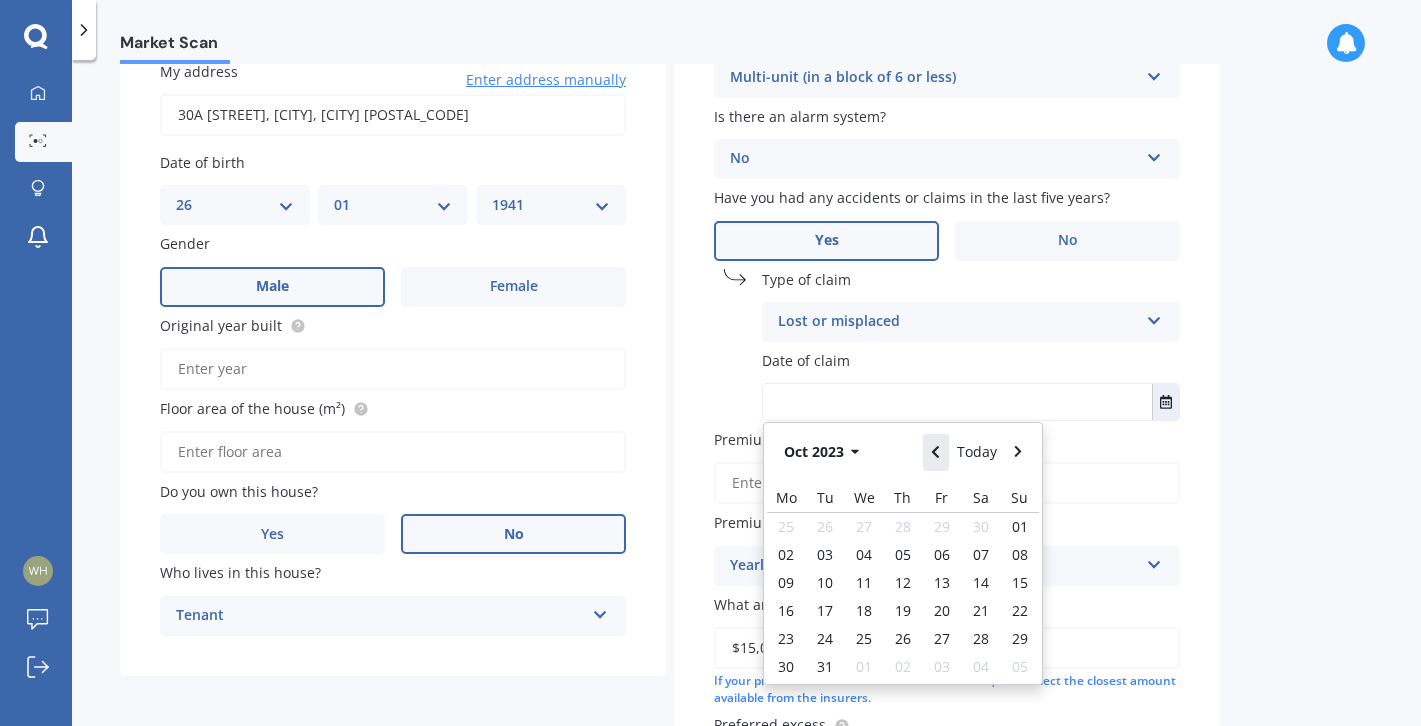 click at bounding box center [936, 452] 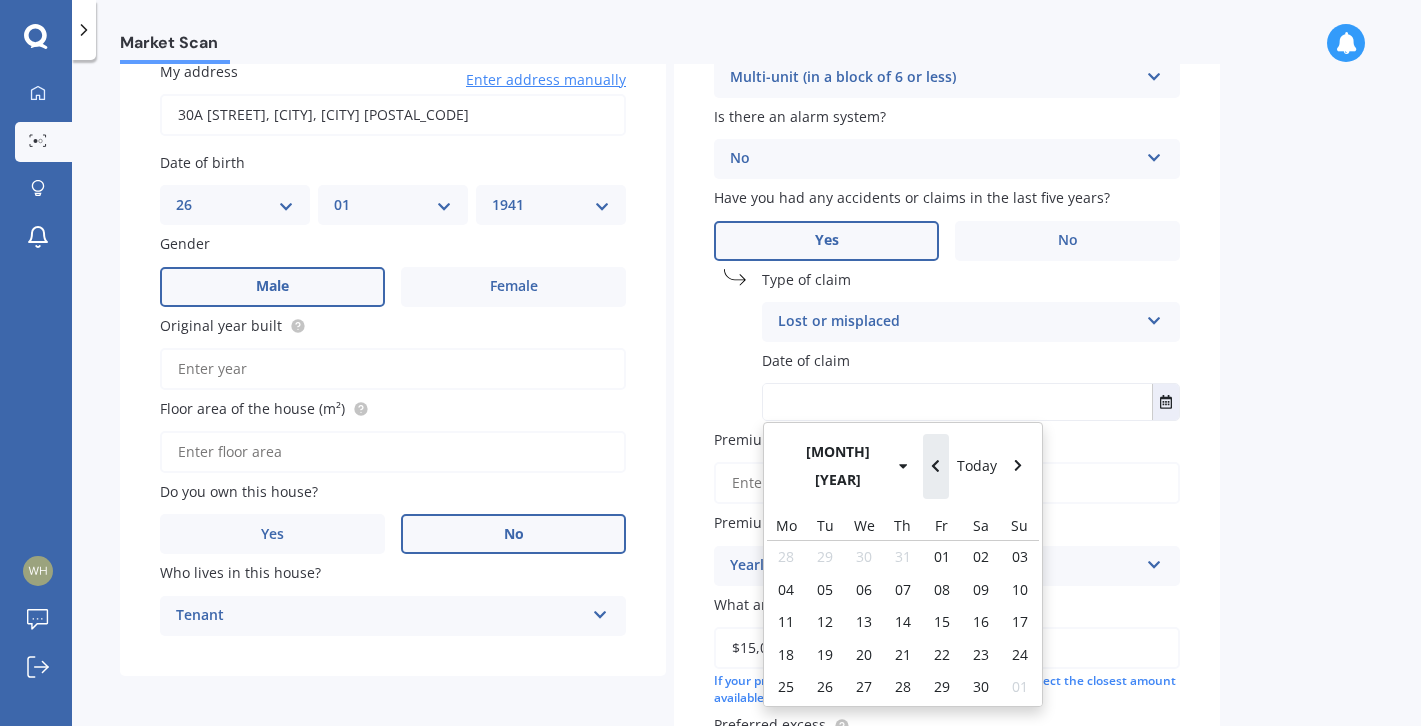 click at bounding box center [936, 466] 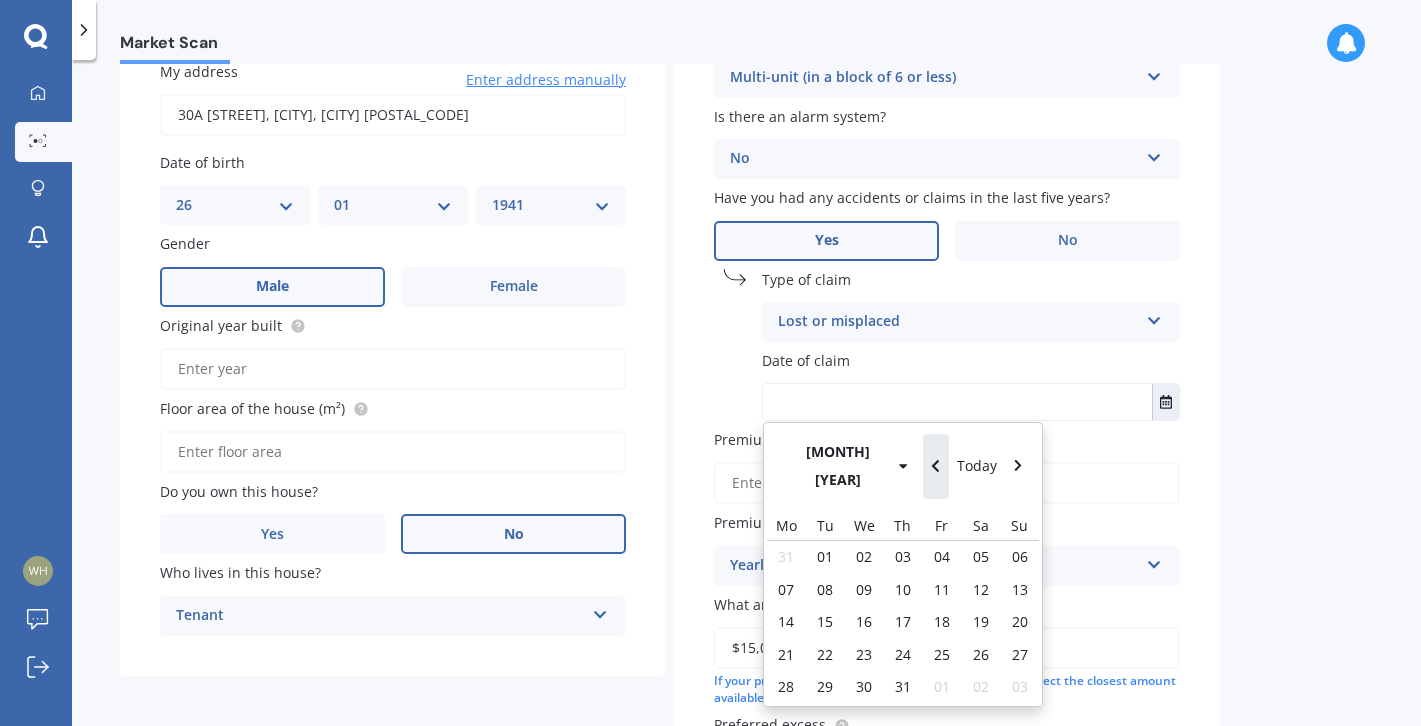click at bounding box center [936, 466] 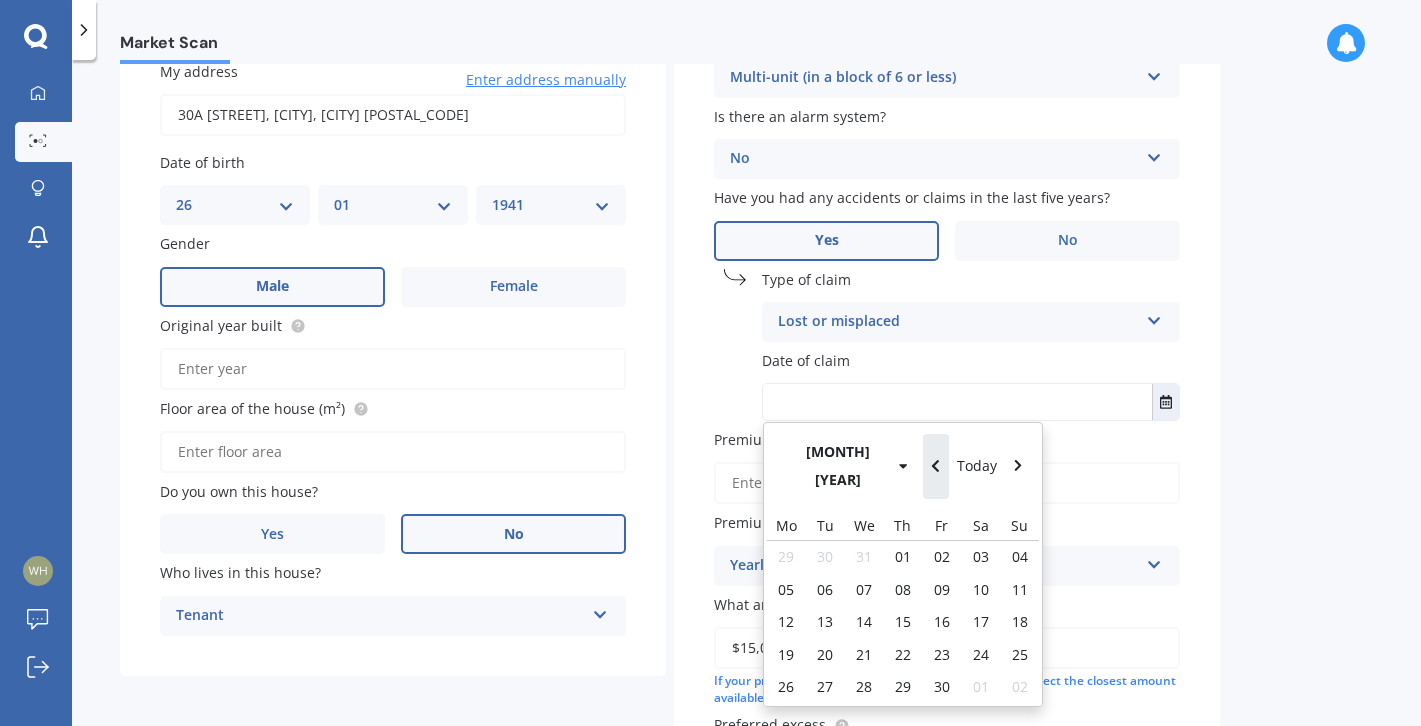 click at bounding box center [936, 466] 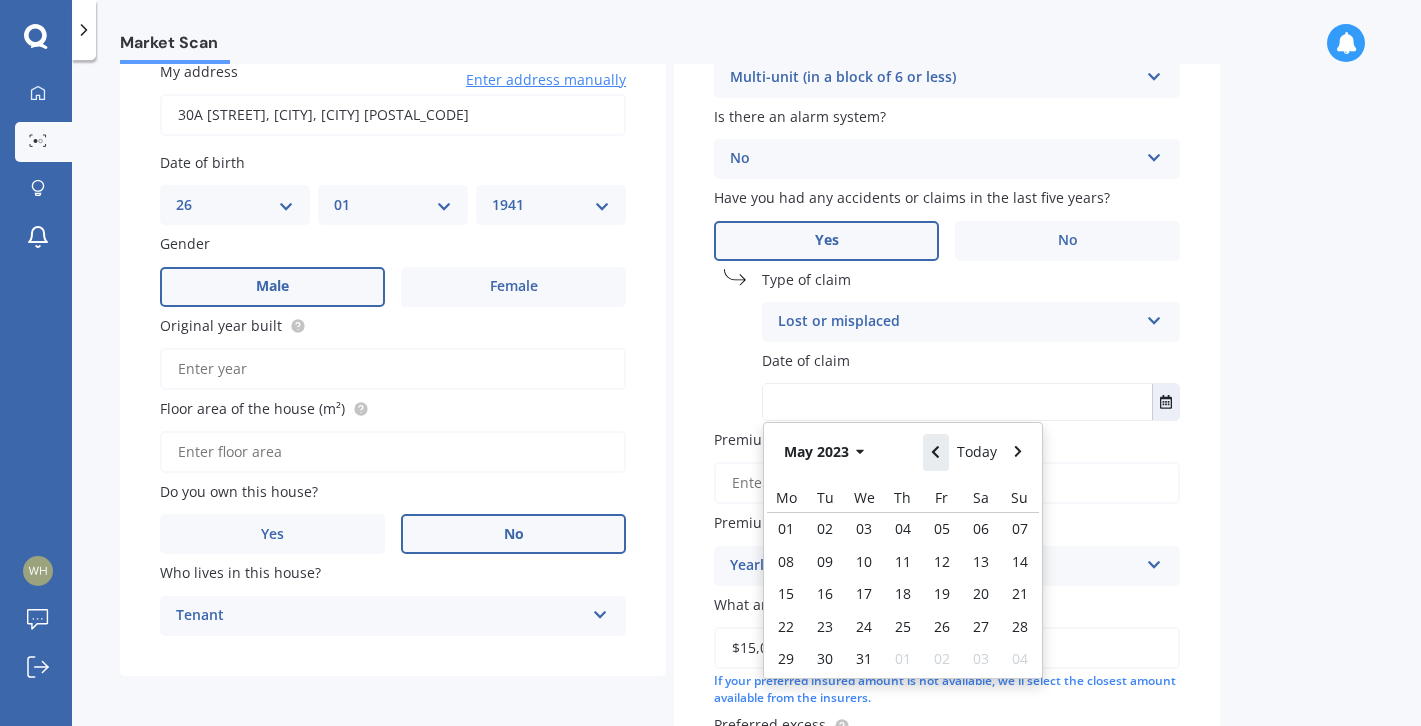 click at bounding box center (936, 452) 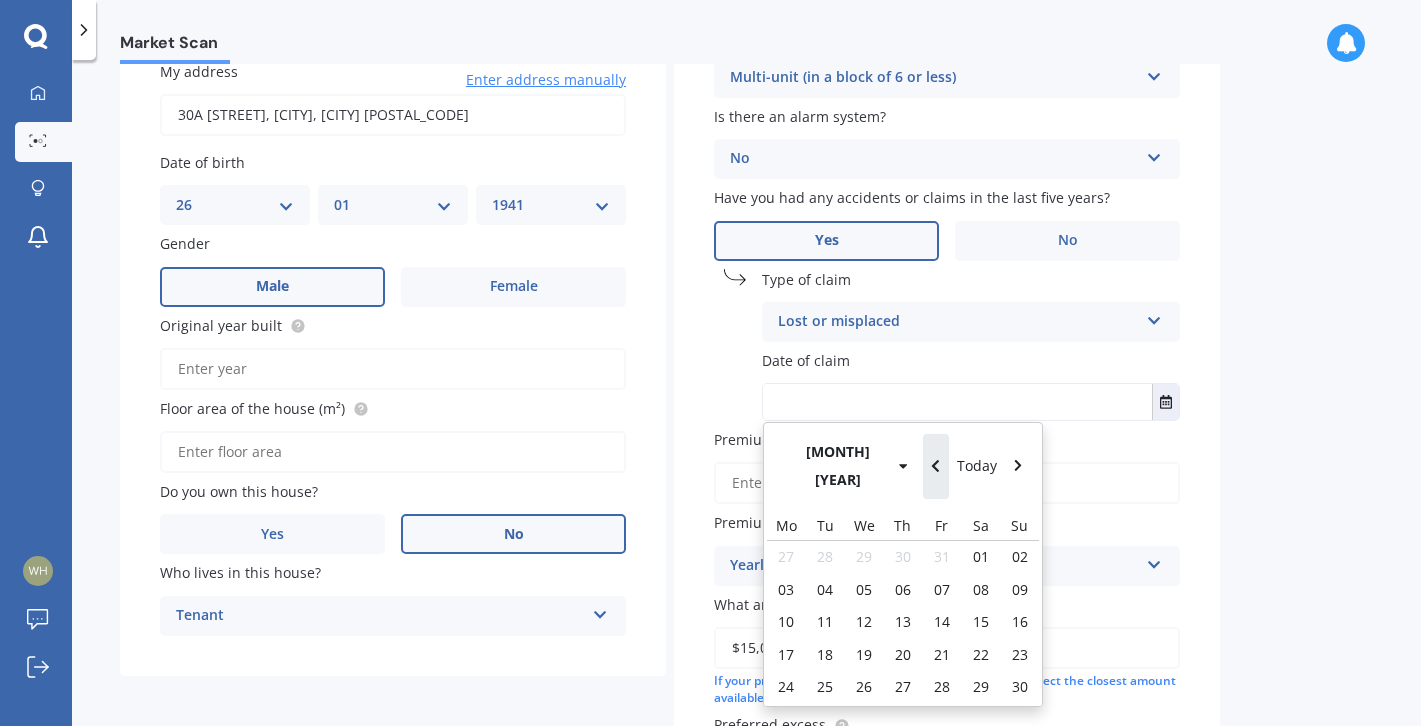 click at bounding box center (936, 466) 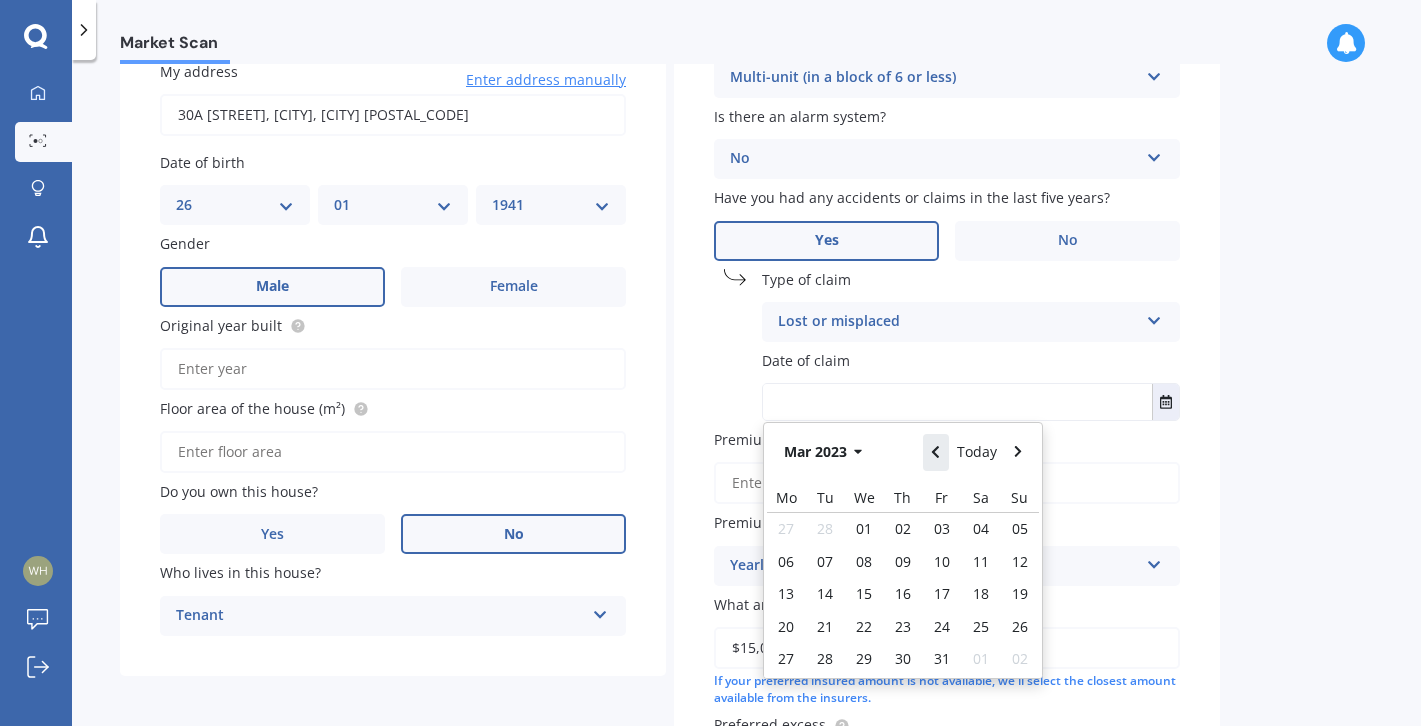 click at bounding box center (936, 452) 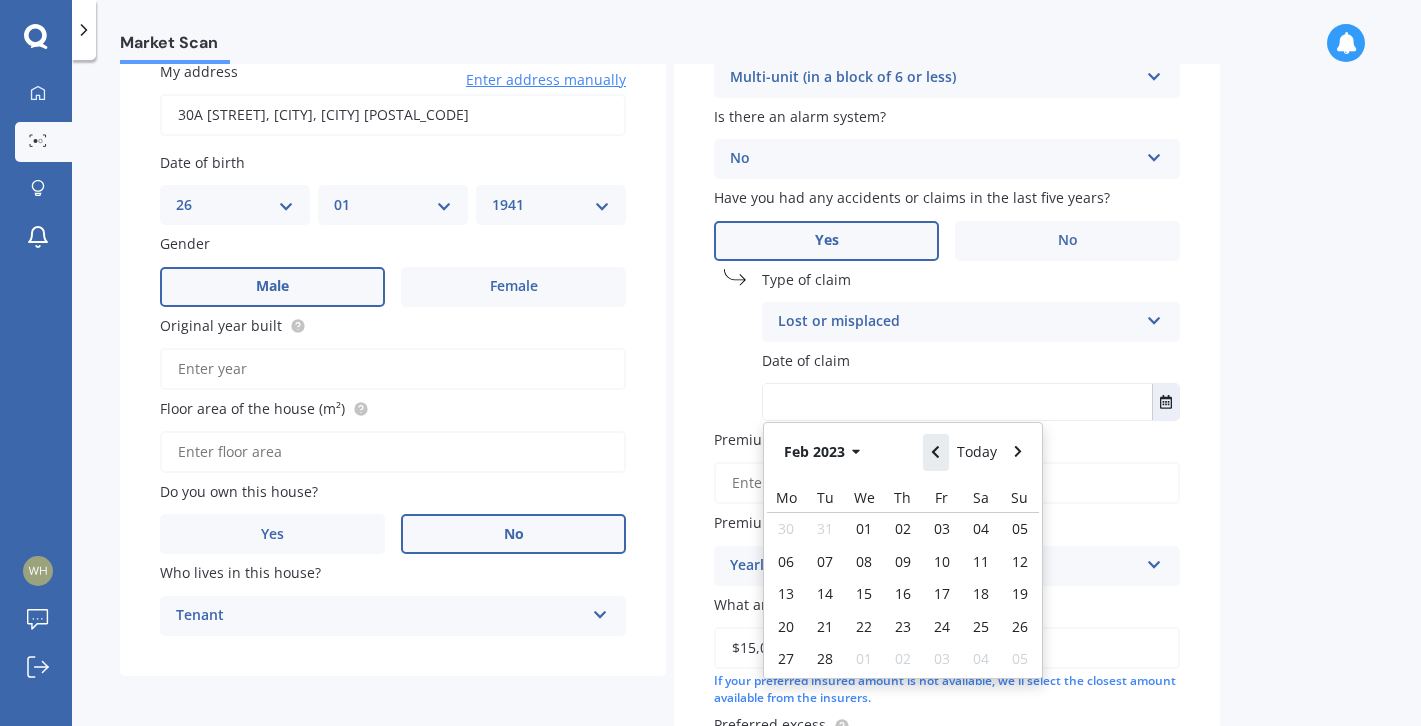 click at bounding box center (936, 452) 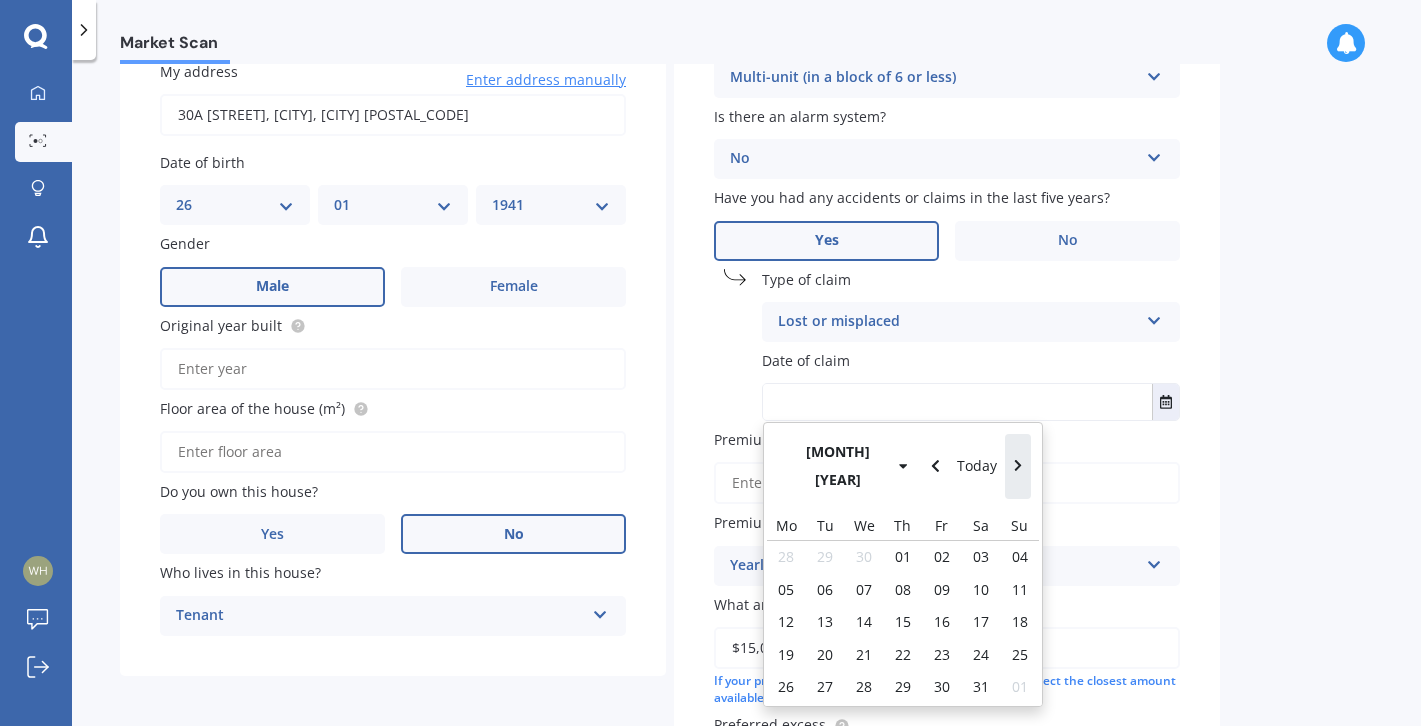 click 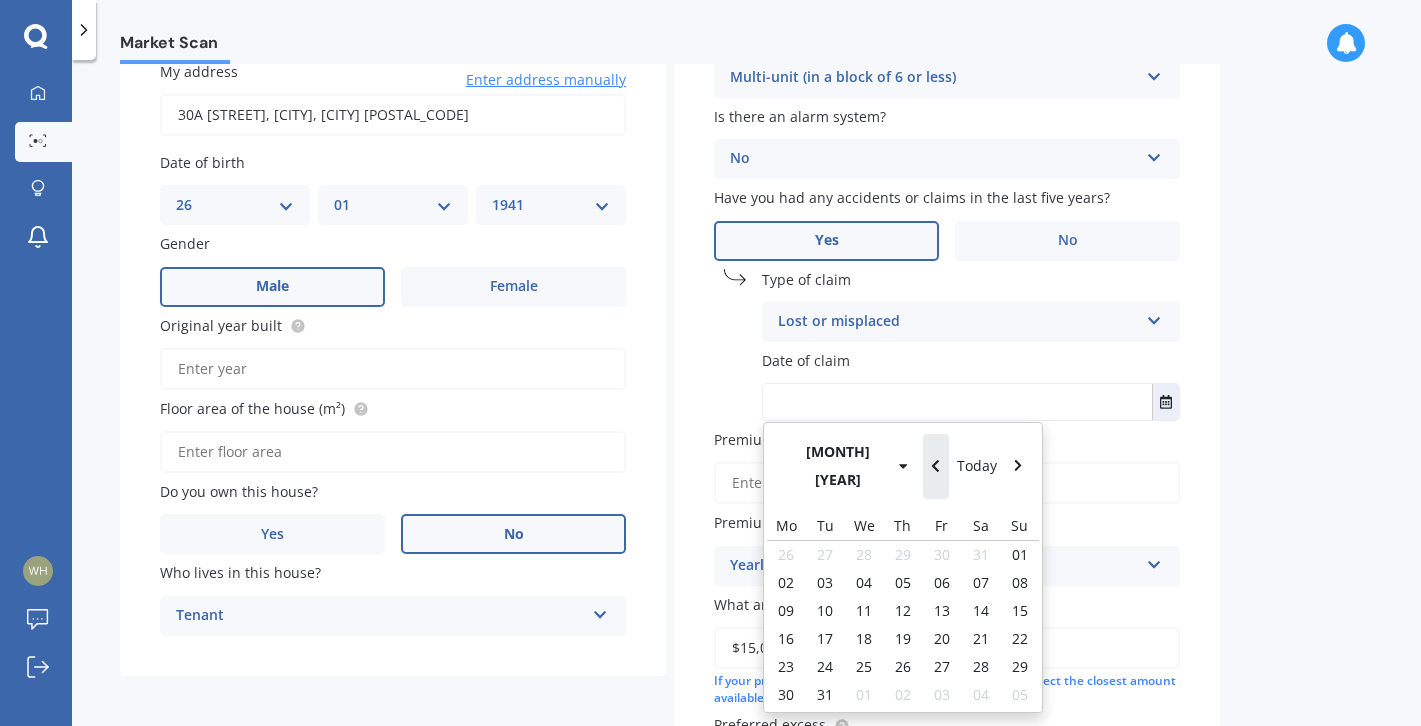 click 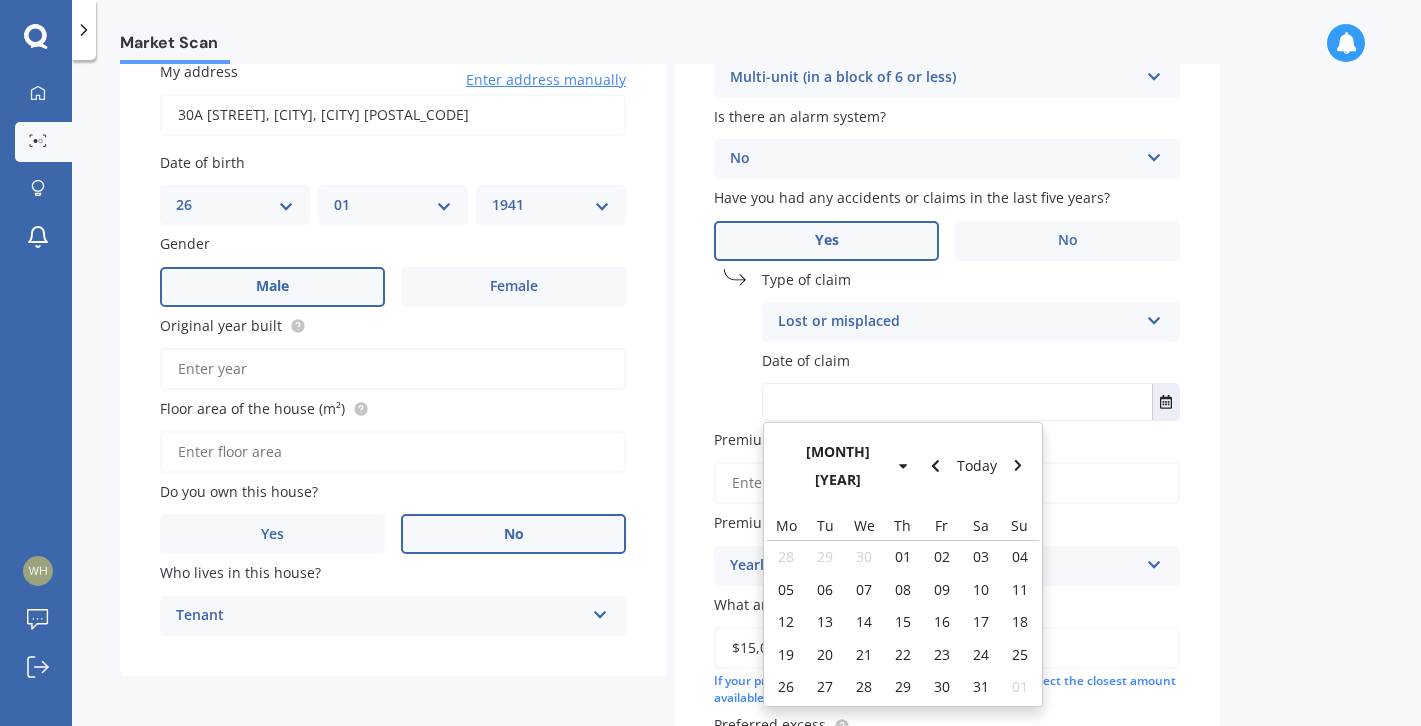 click at bounding box center [1154, 561] 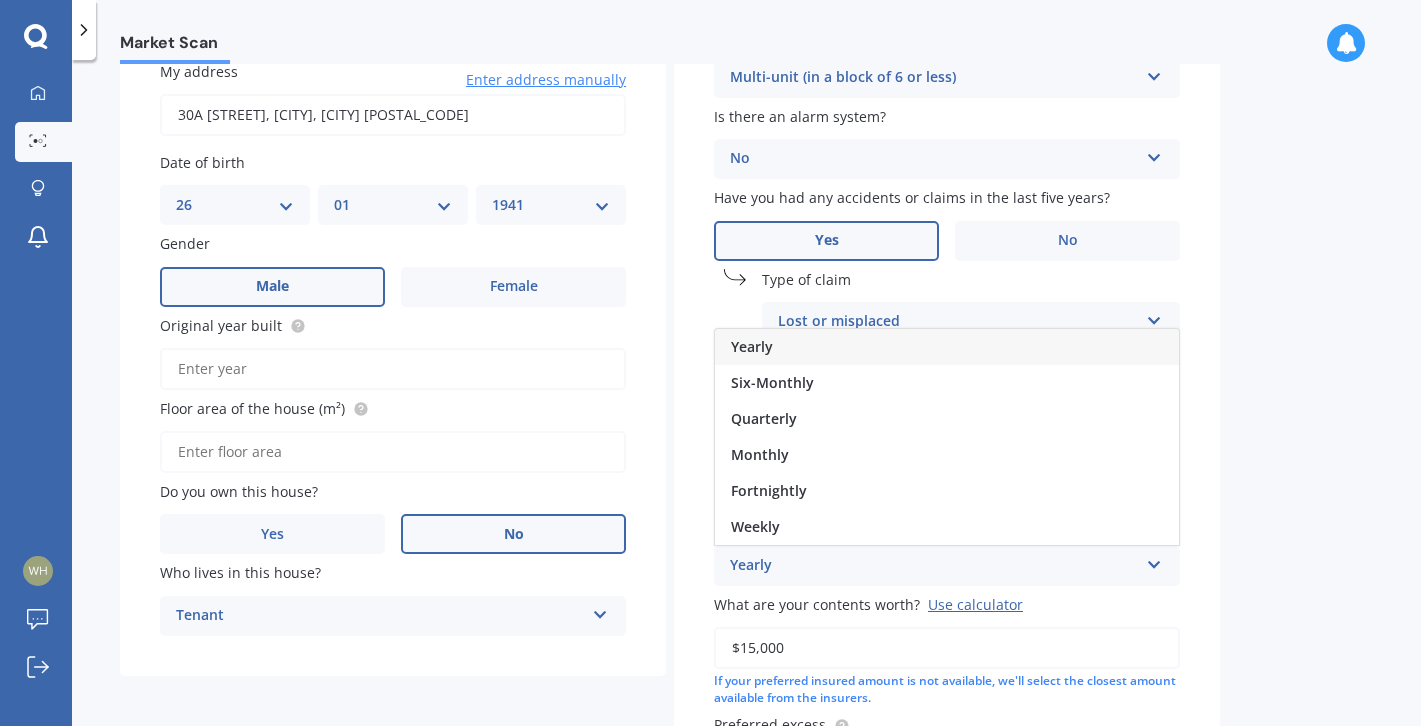 click on "Market Scan Contents Market Scan 50 % Let's get to know you and see how we can help with finding you the best insurance Details My address 30A [STREET], [CITY], [CITY] [POSTAL_CODE] Enter address manually Search Date of birth DD 01 02 03 04 05 06 07 08 09 10 11 12 13 14 15 16 17 18 19 20 21 22 23 24 25 26 27 28 29 30 31 MM 01 02 03 04 05 06 07 08 09 10 11 12 YYYY 2009 2008 2007 2006 2005 2004 2003 2002 2001 2000 1999 1998 1997 1996 1995 1994 1993 1992 1991 1990 1989 1988 1987 1986 1985 1984 1983 1982 1981 1980 1979 1978 1977 1976 1975 1974 1973 1972 1971 1970 1969 1968 1967 1966 1965 1964 1963 1962 1961 1960 1959 1958 1957 1956 1955 1954 1953 1952 1951 1950 1949 1948 1947 1946 1945 1944 1943 1942 1941 1940 1939 1938 1937 1936 1935 1934 1933 1932 1931 1930 1929 1928 1927 1926 1925 1924 1923 1922 1921 1920 1919 1918 1917 1916 1915 1914 1913 1912 1911 1910 Gender Male Female Original year built Floor area of the house (m²) Do you own this house? Yes No Who lives in this house? Tenant Tenant No No" at bounding box center [746, 397] 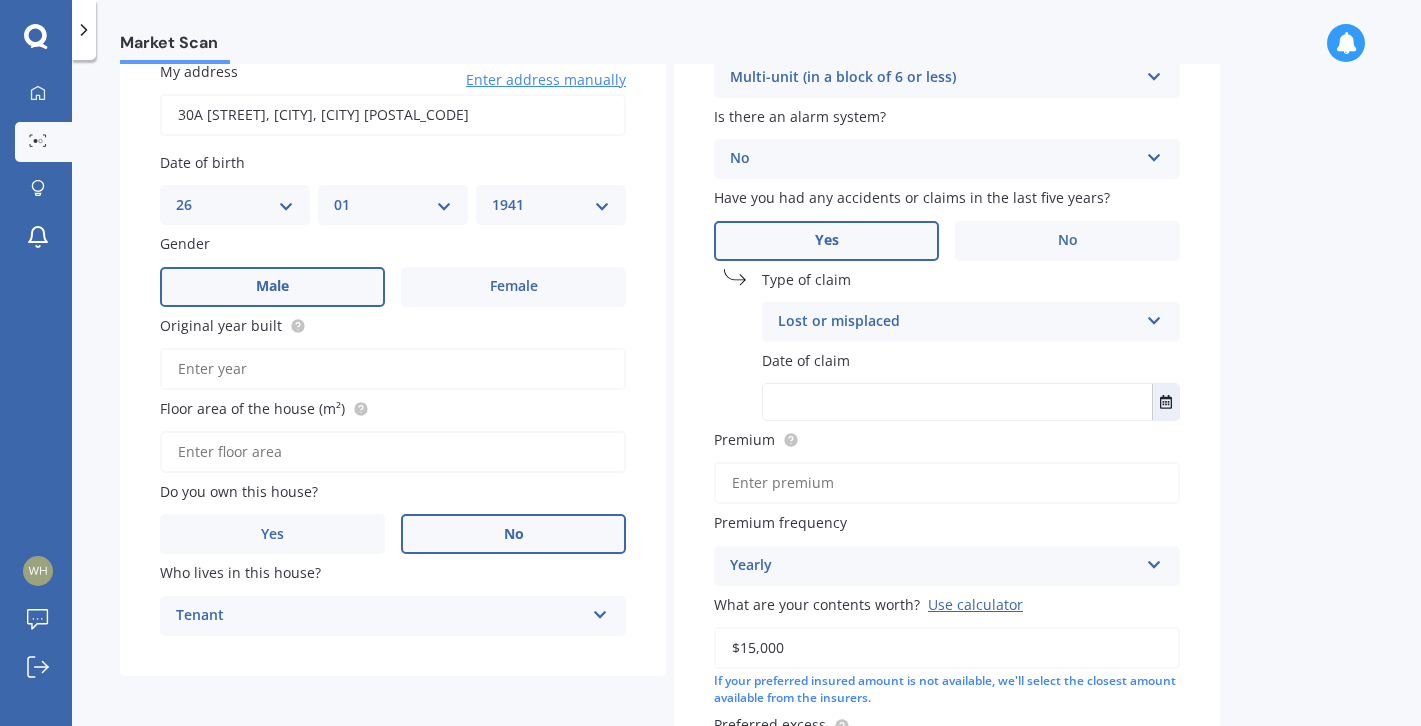 click on "Premium" at bounding box center (947, 483) 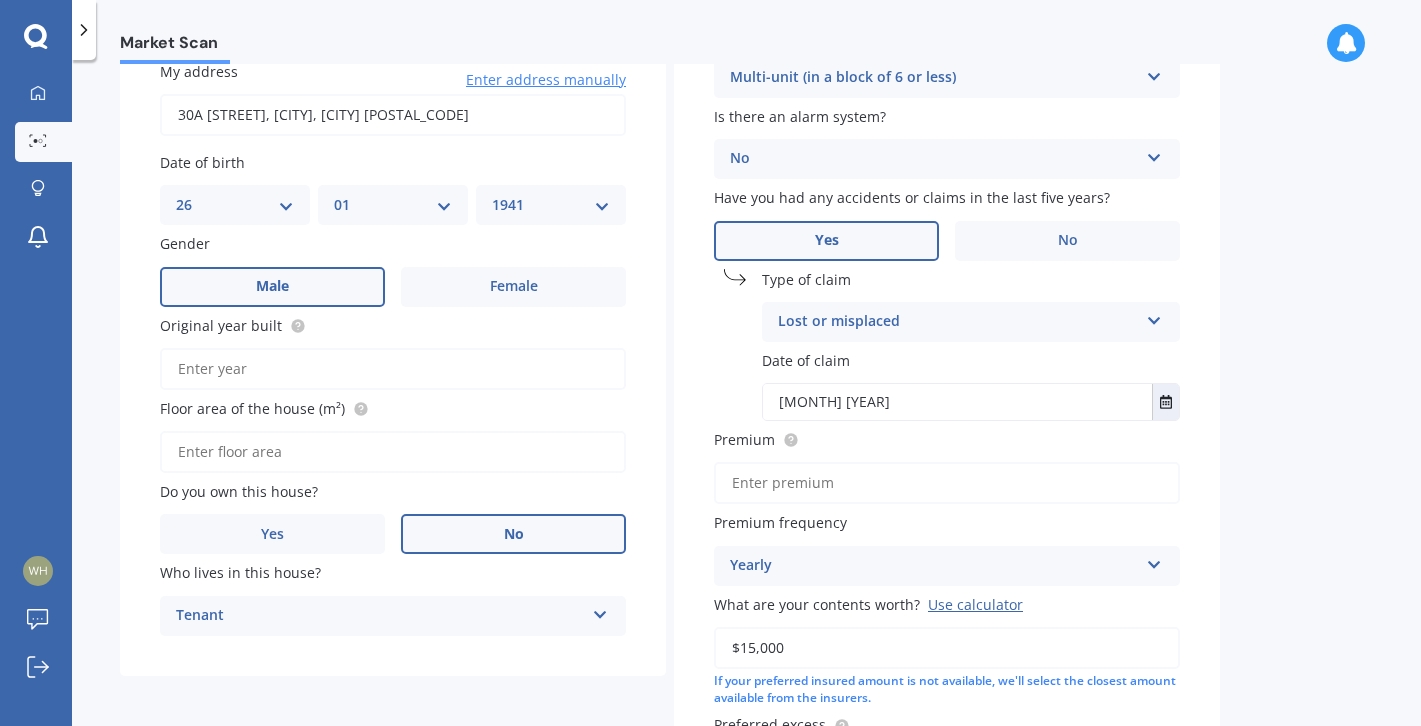 type on "[MONTH] [YEAR]" 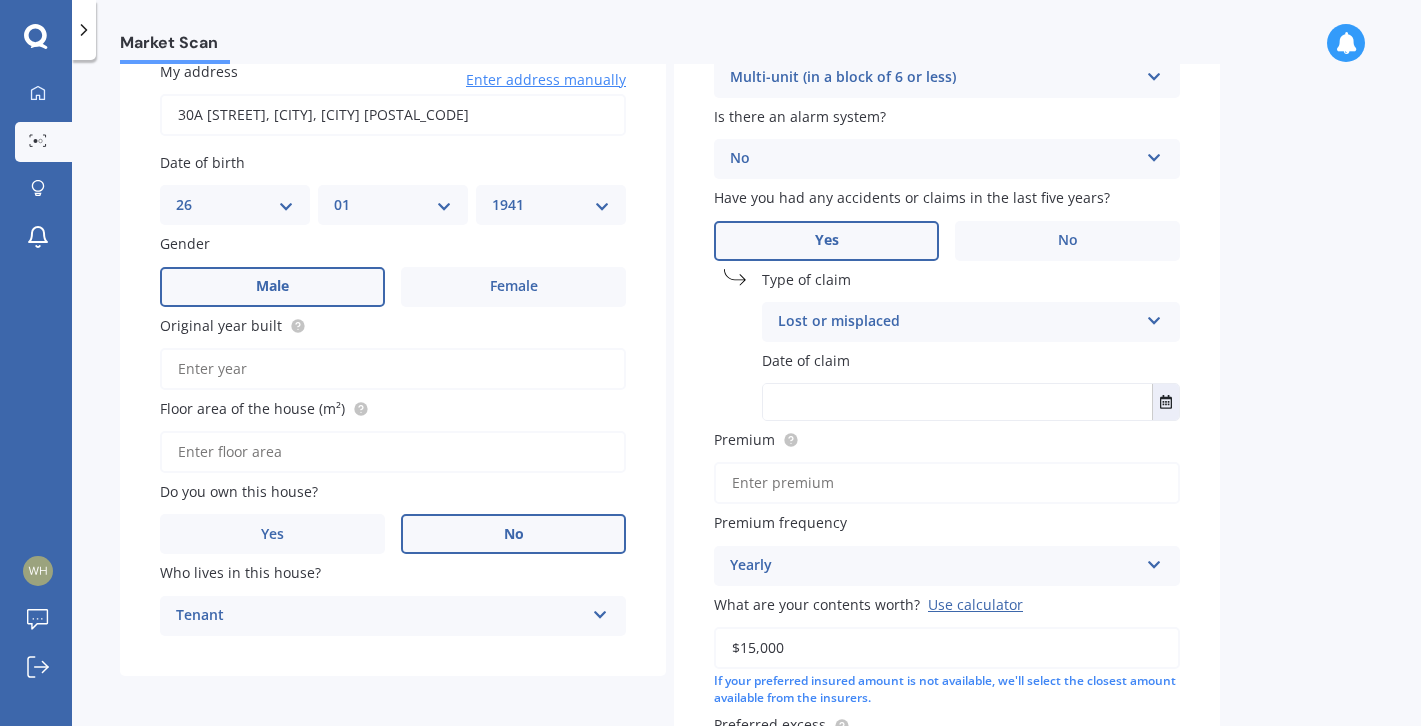 click on "Market Scan Contents Market Scan 50 % Let's get to know you and see how we can help with finding you the best insurance Details My address 30A [STREET], [CITY], [CITY] [POSTAL_CODE] Enter address manually Search Date of birth DD 01 02 03 04 05 06 07 08 09 10 11 12 13 14 15 16 17 18 19 20 21 22 23 24 25 26 27 28 29 30 31 MM 01 02 03 04 05 06 07 08 09 10 11 12 YYYY 2009 2008 2007 2006 2005 2004 2003 2002 2001 2000 1999 1998 1997 1996 1995 1994 1993 1992 1991 1990 1989 1988 1987 1986 1985 1984 1983 1982 1981 1980 1979 1978 1977 1976 1975 1974 1973 1972 1971 1970 1969 1968 1967 1966 1965 1964 1963 1962 1961 1960 1959 1958 1957 1956 1955 1954 1953 1952 1951 1950 1949 1948 1947 1946 1945 1944 1943 1942 1941 1940 1939 1938 1937 1936 1935 1934 1933 1932 1931 1930 1929 1928 1927 1926 1925 1924 1923 1922 1921 1920 1919 1918 1917 1916 1915 1914 1913 1912 1911 1910 Gender Male Female Original year built Floor area of the house (m²) Do you own this house? Yes No Who lives in this house? Tenant Tenant No No" at bounding box center (746, 397) 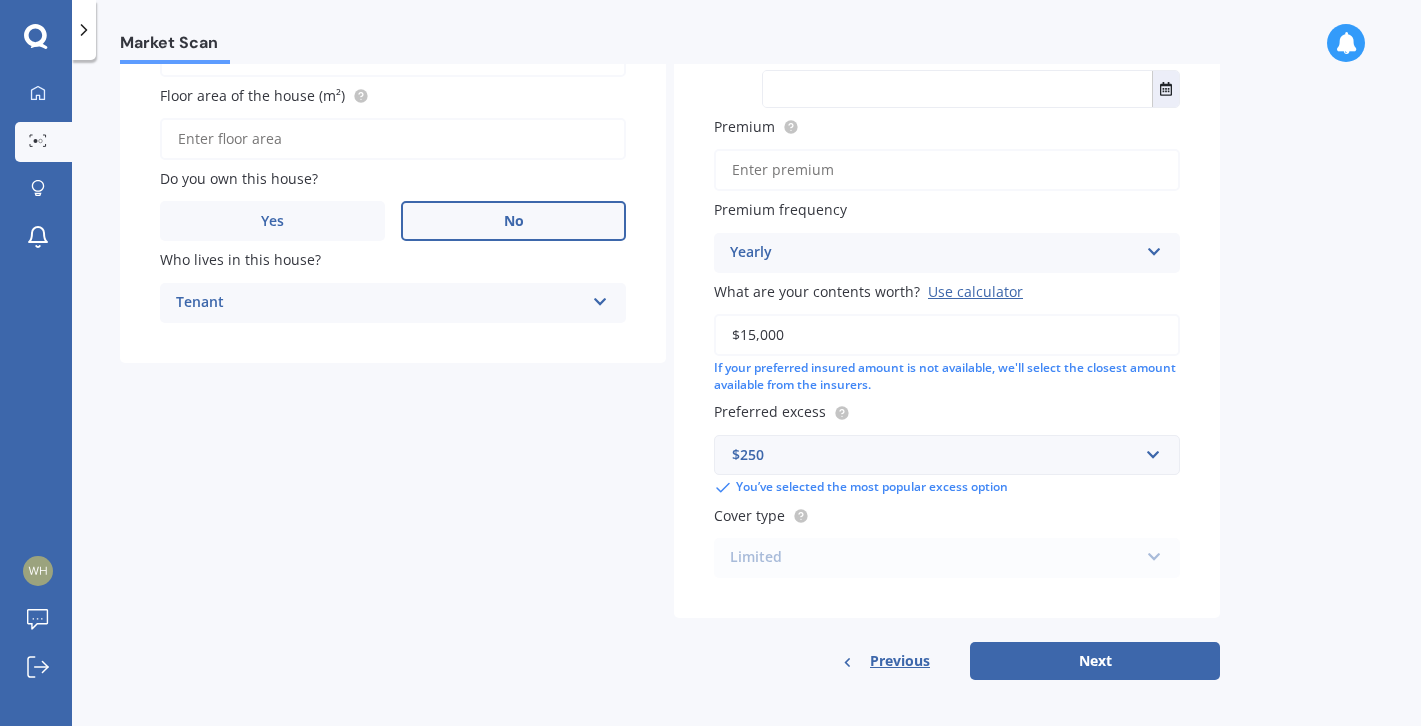 scroll, scrollTop: 487, scrollLeft: 0, axis: vertical 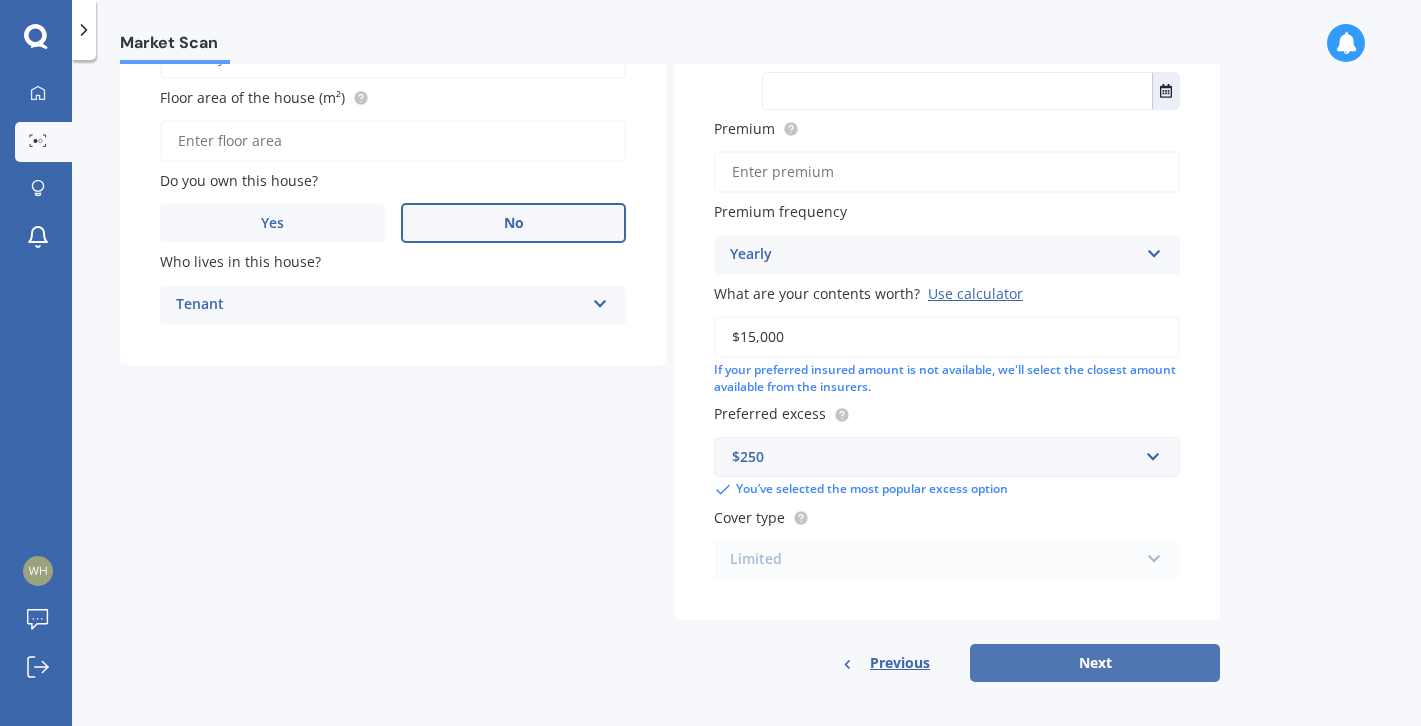 click on "Next" at bounding box center [1095, 663] 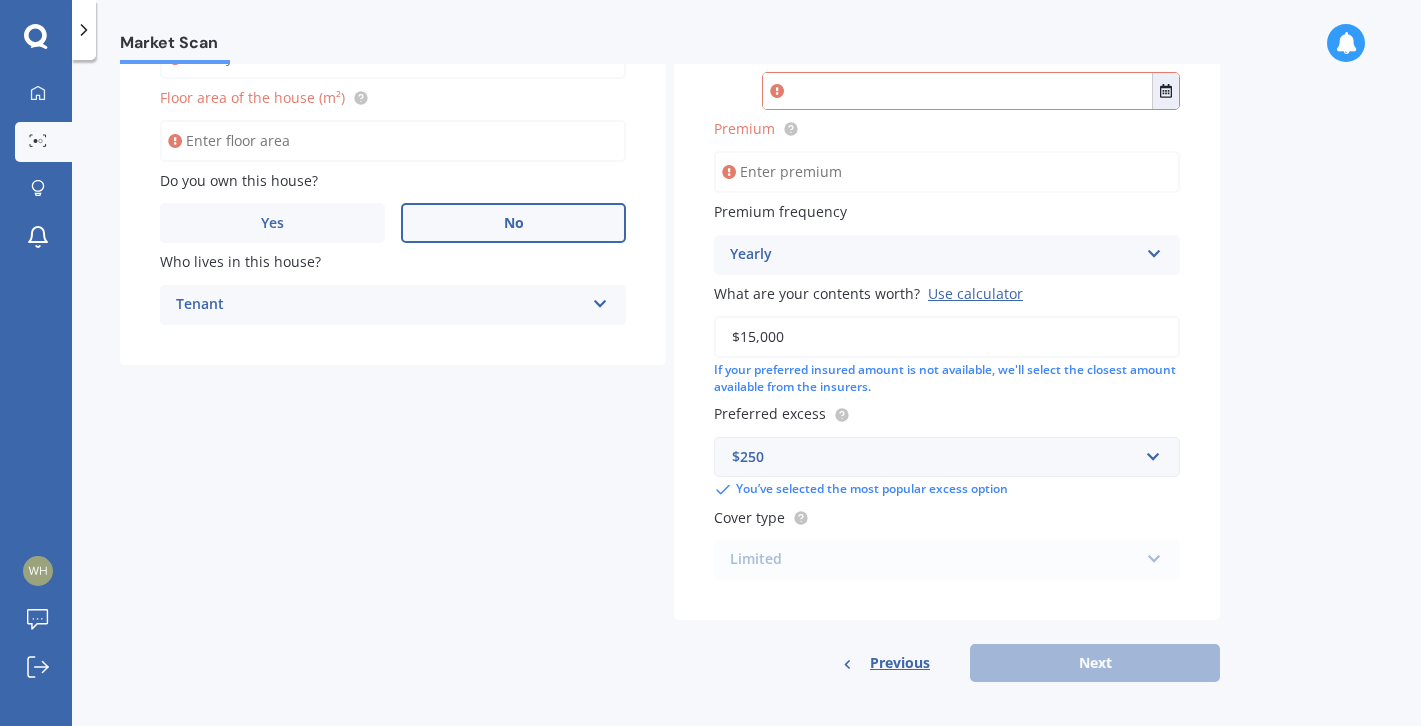 scroll, scrollTop: 143, scrollLeft: 0, axis: vertical 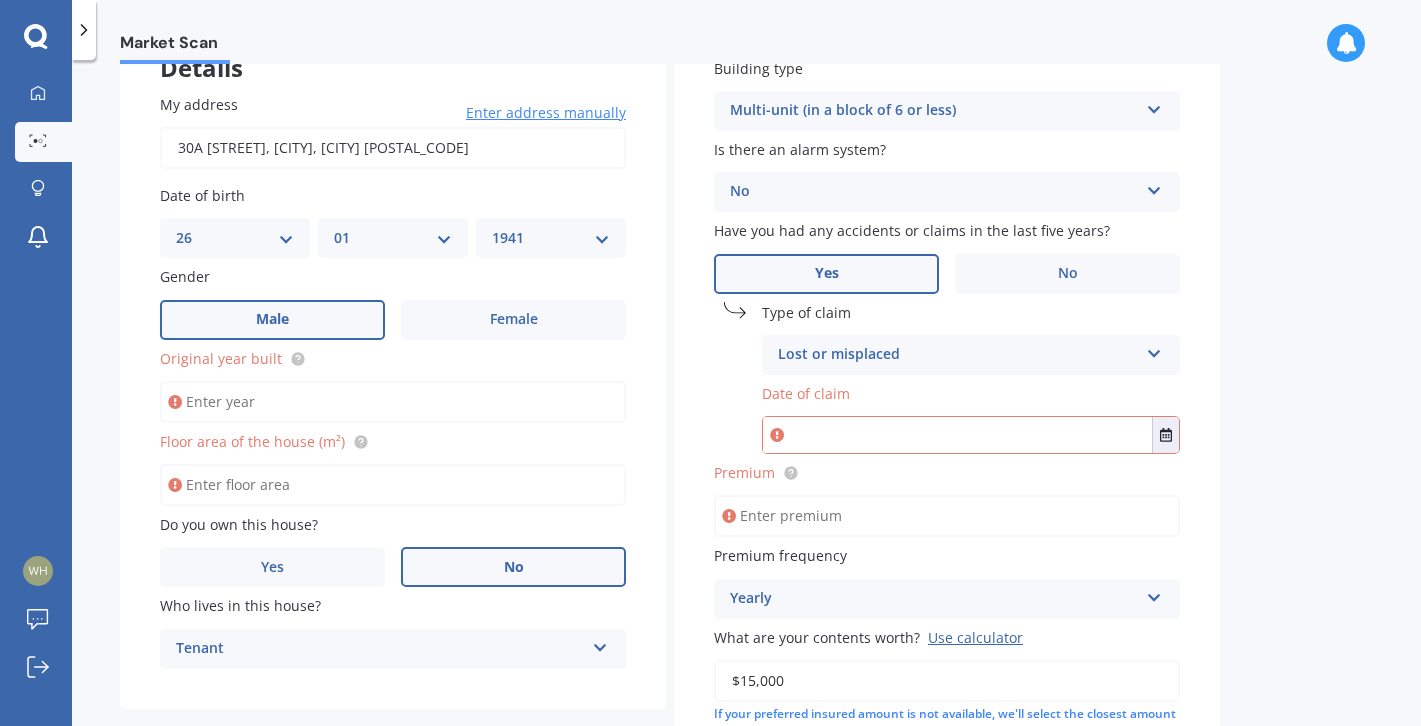 click at bounding box center (957, 435) 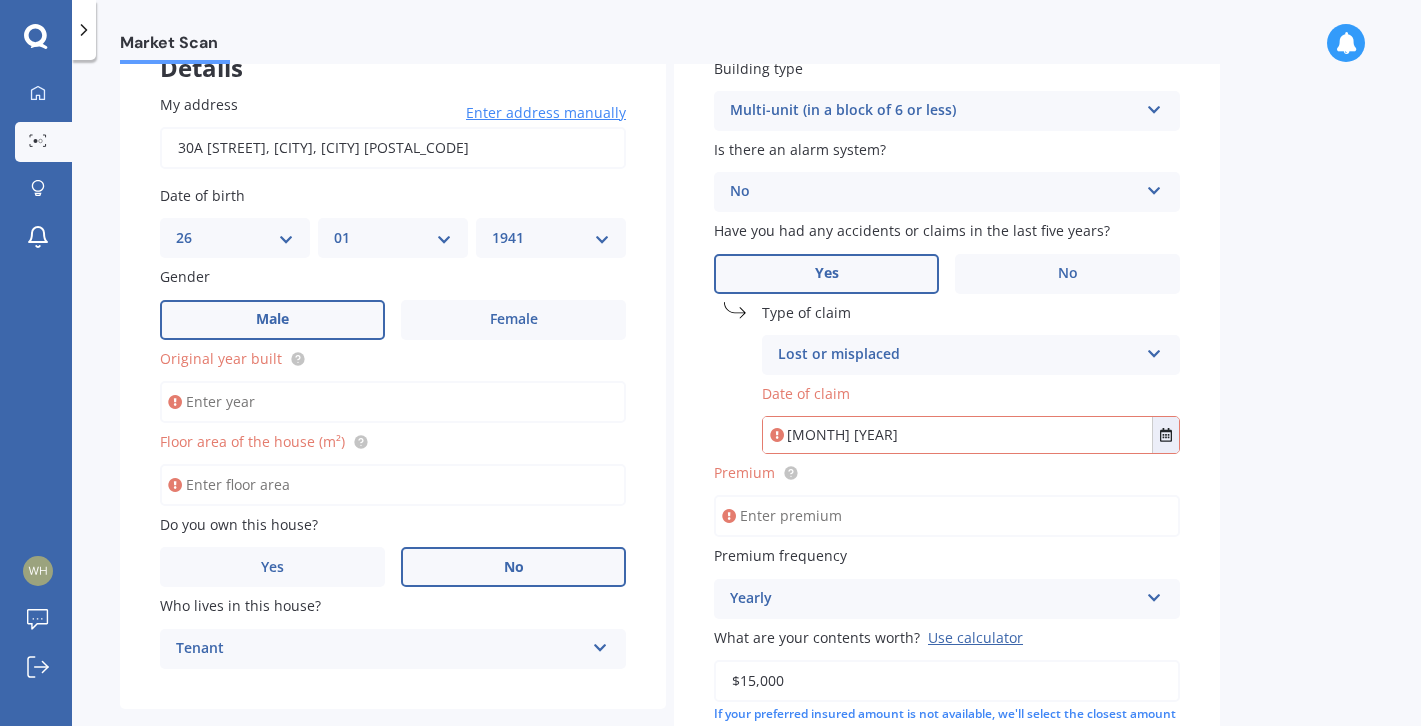 type on "[MONTH] [YEAR]" 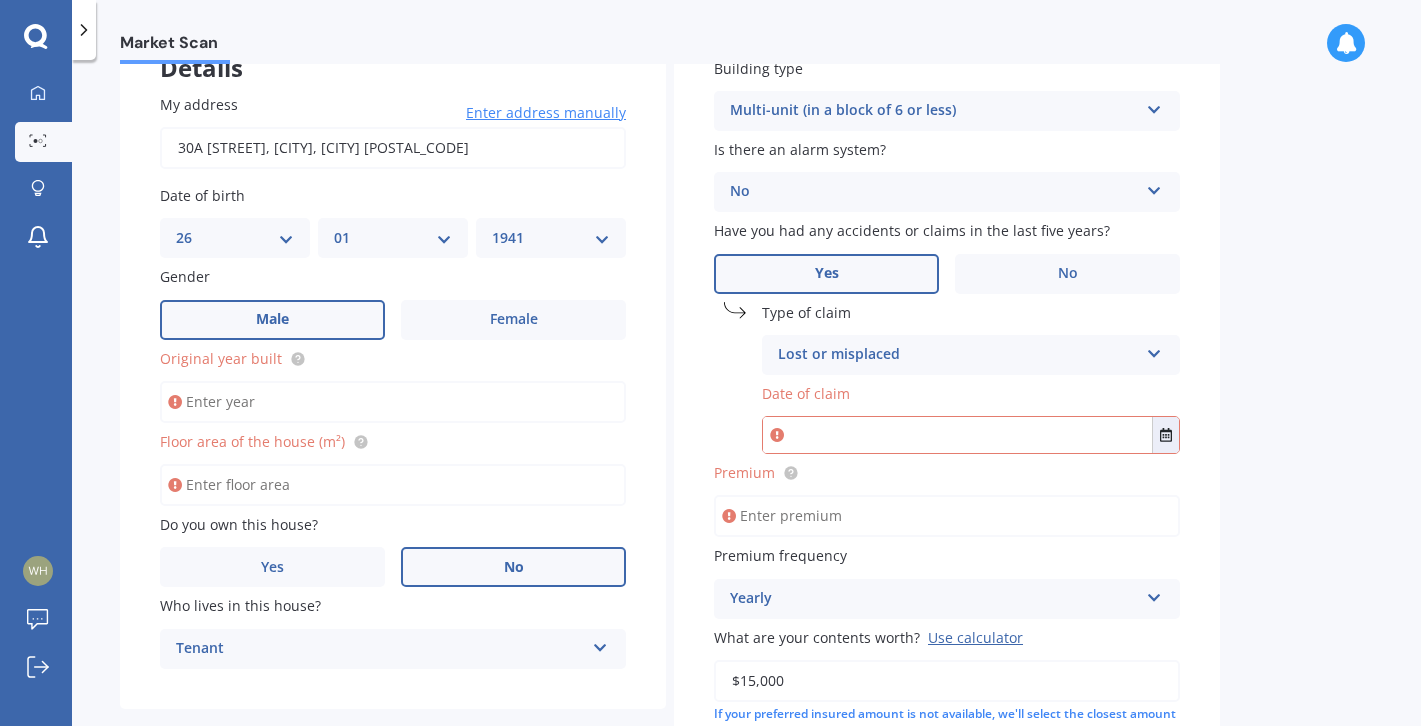 click on "Premium" at bounding box center (744, 472) 